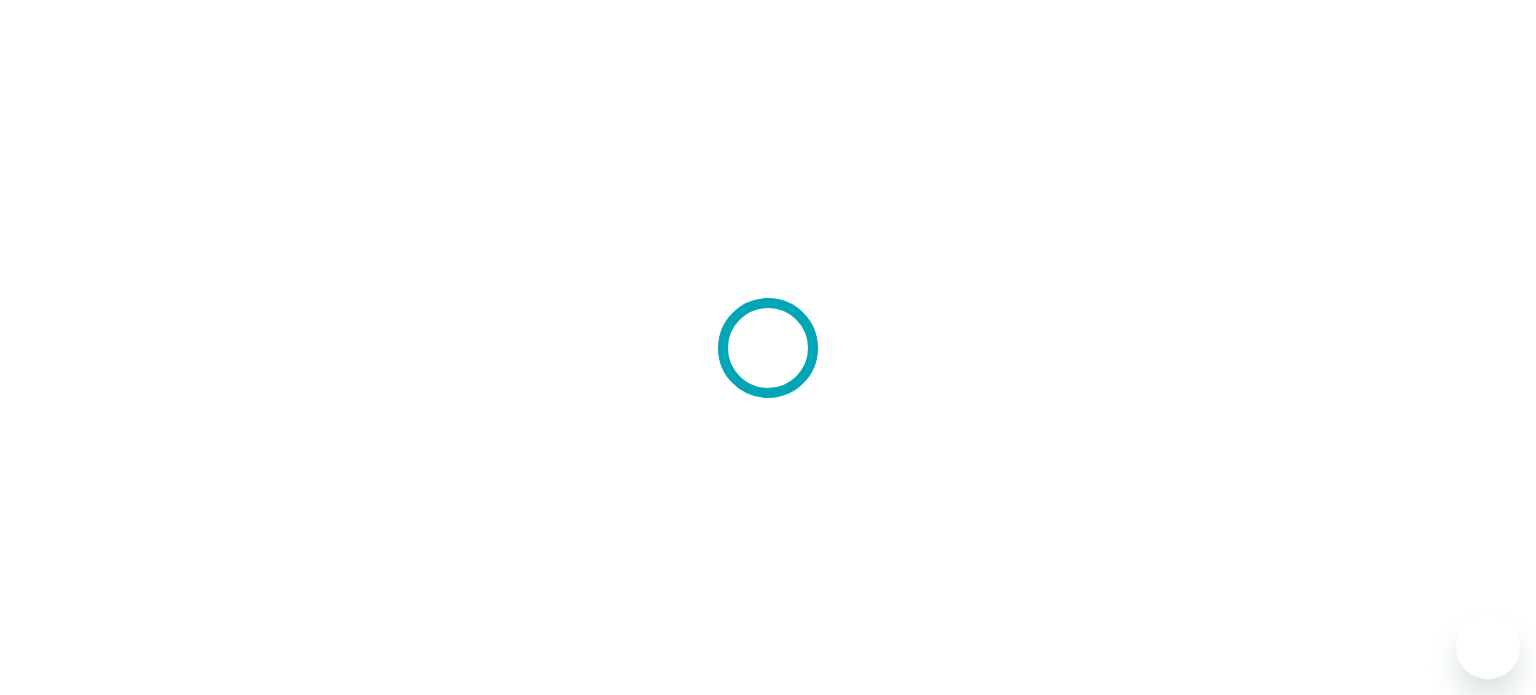 scroll, scrollTop: 0, scrollLeft: 0, axis: both 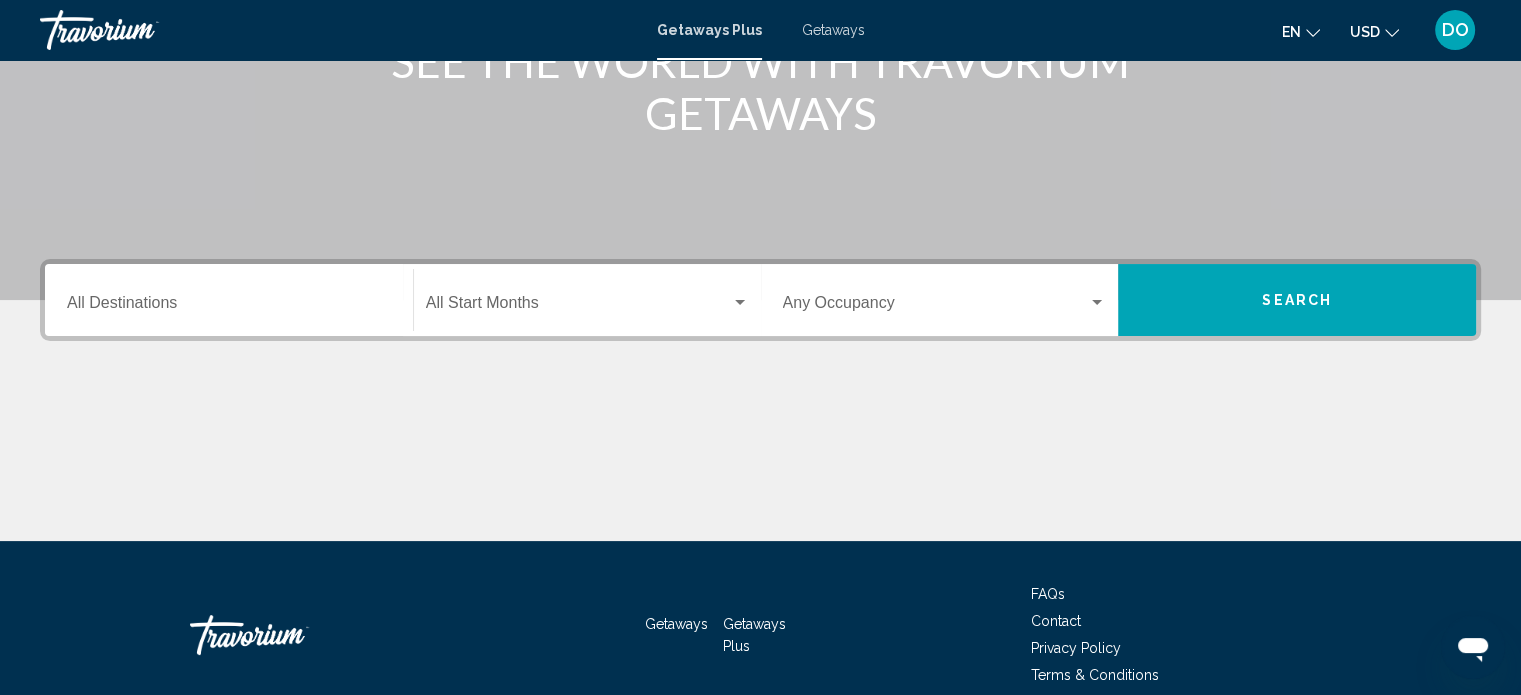 click at bounding box center [578, 307] 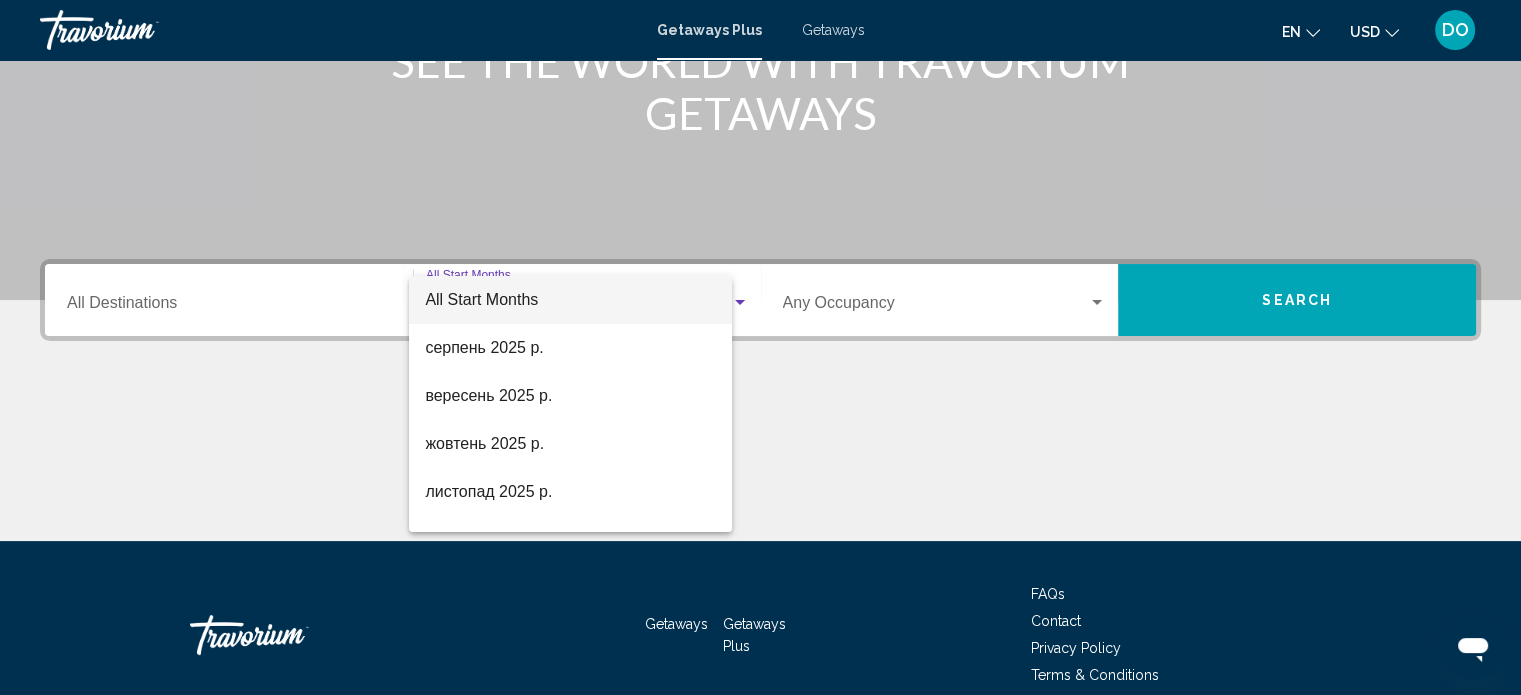 scroll, scrollTop: 390, scrollLeft: 0, axis: vertical 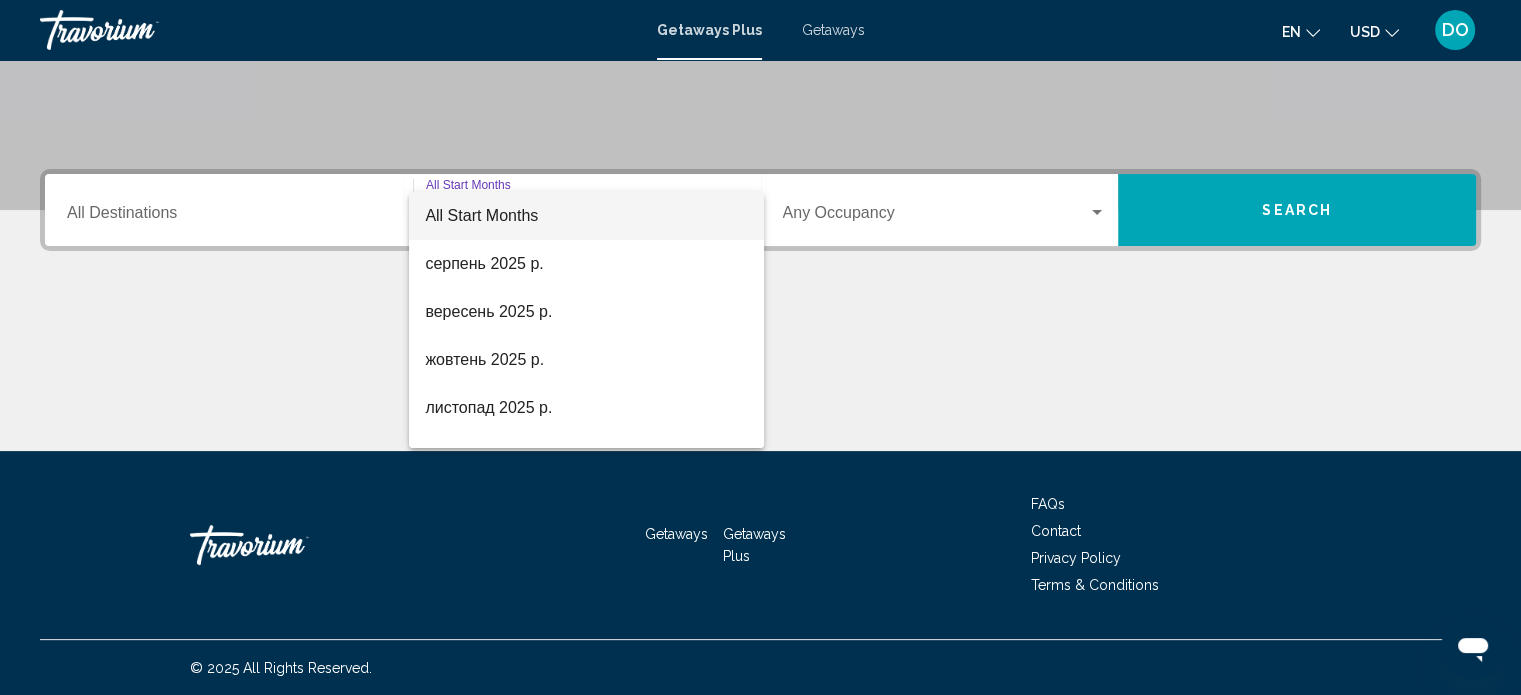 click at bounding box center (760, 347) 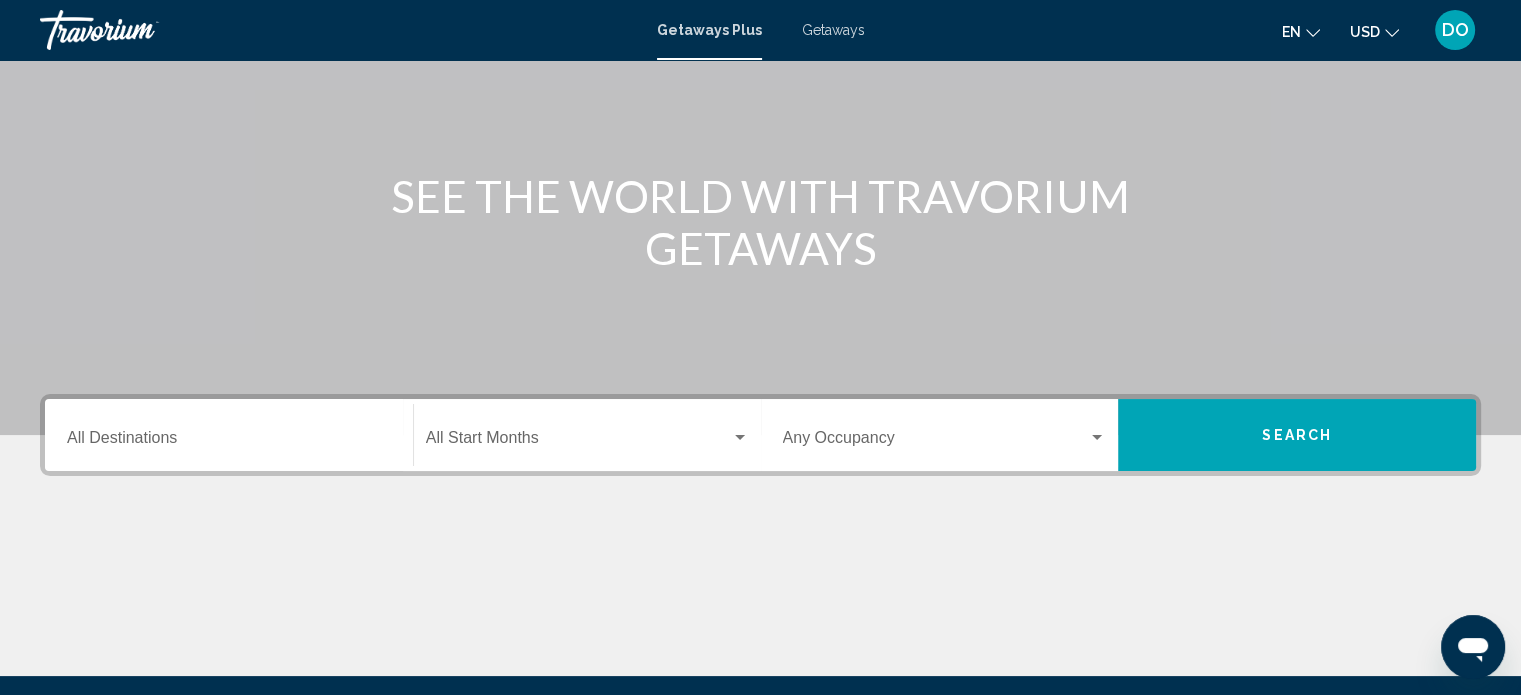 scroll, scrollTop: 90, scrollLeft: 0, axis: vertical 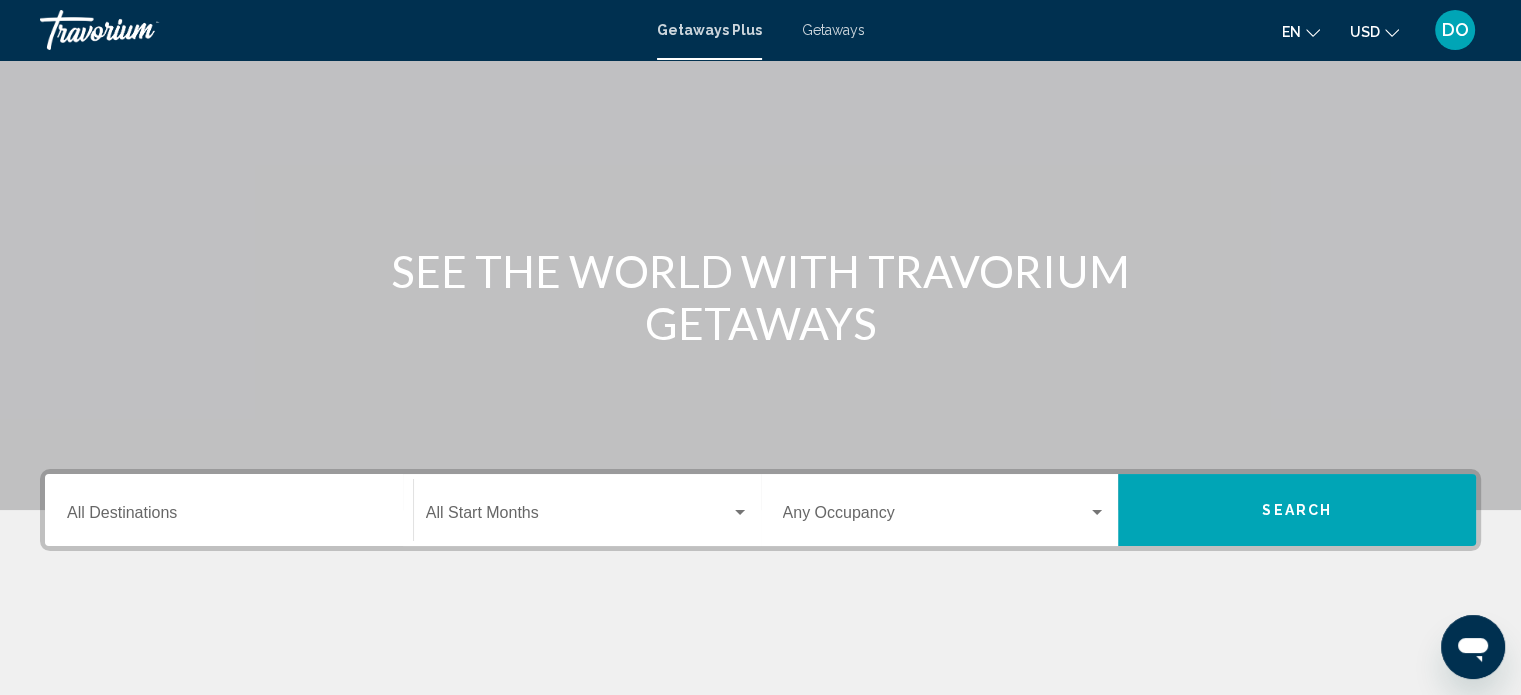 click on "Getaways" at bounding box center (833, 30) 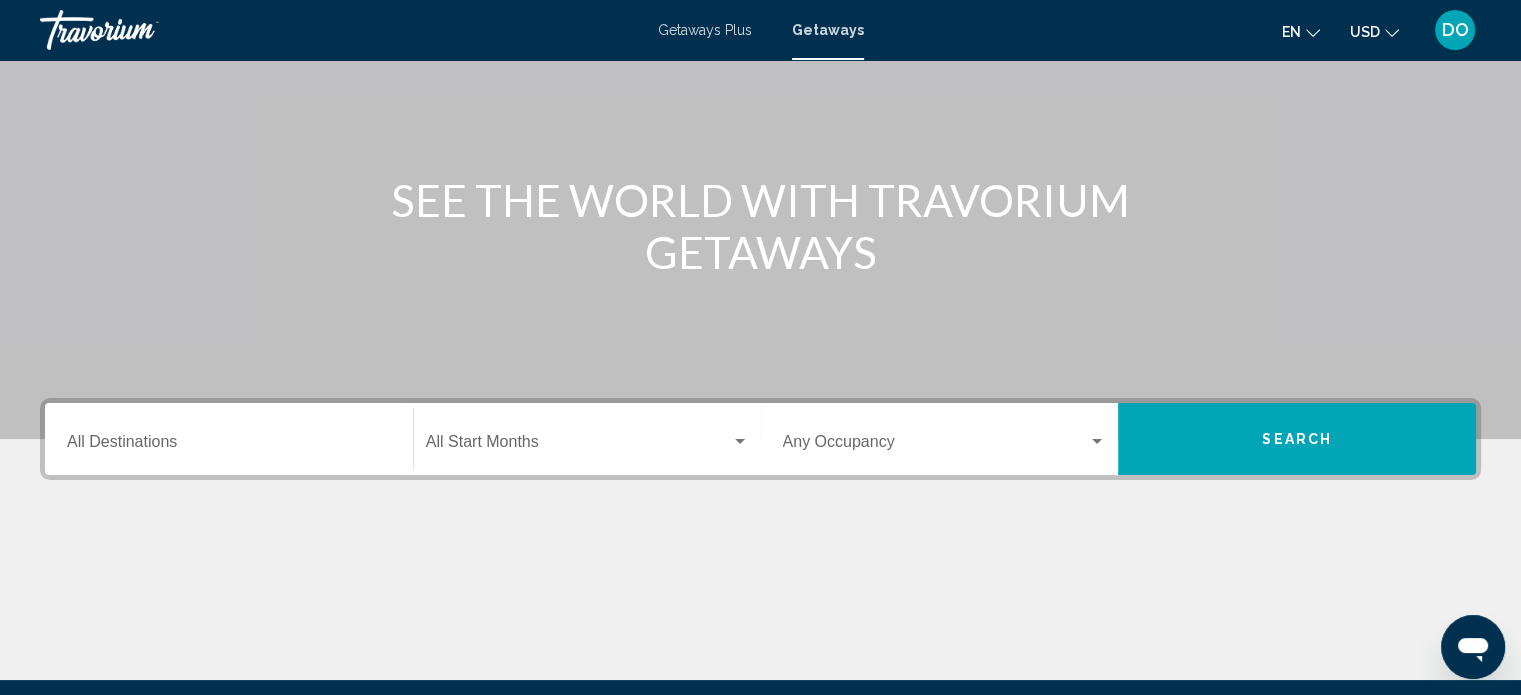 scroll, scrollTop: 100, scrollLeft: 0, axis: vertical 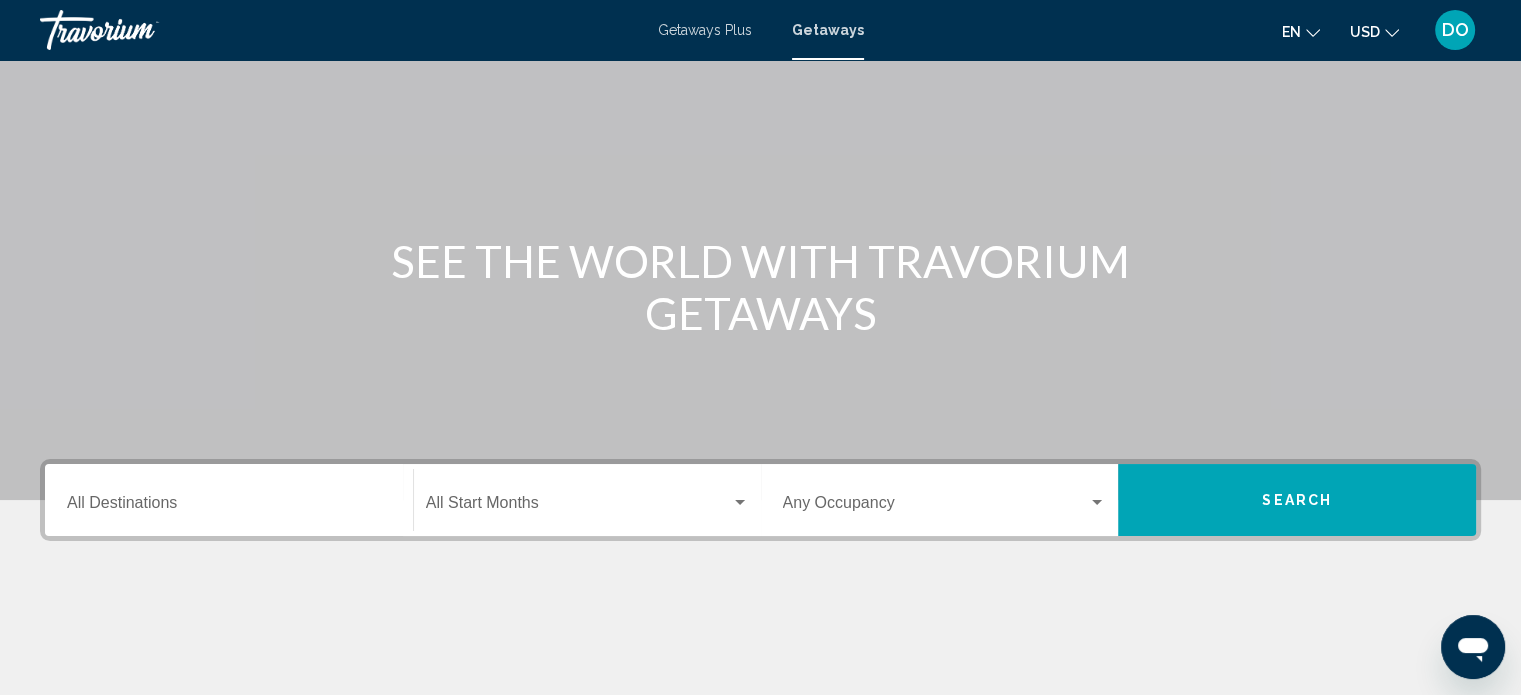 click at bounding box center [1097, 503] 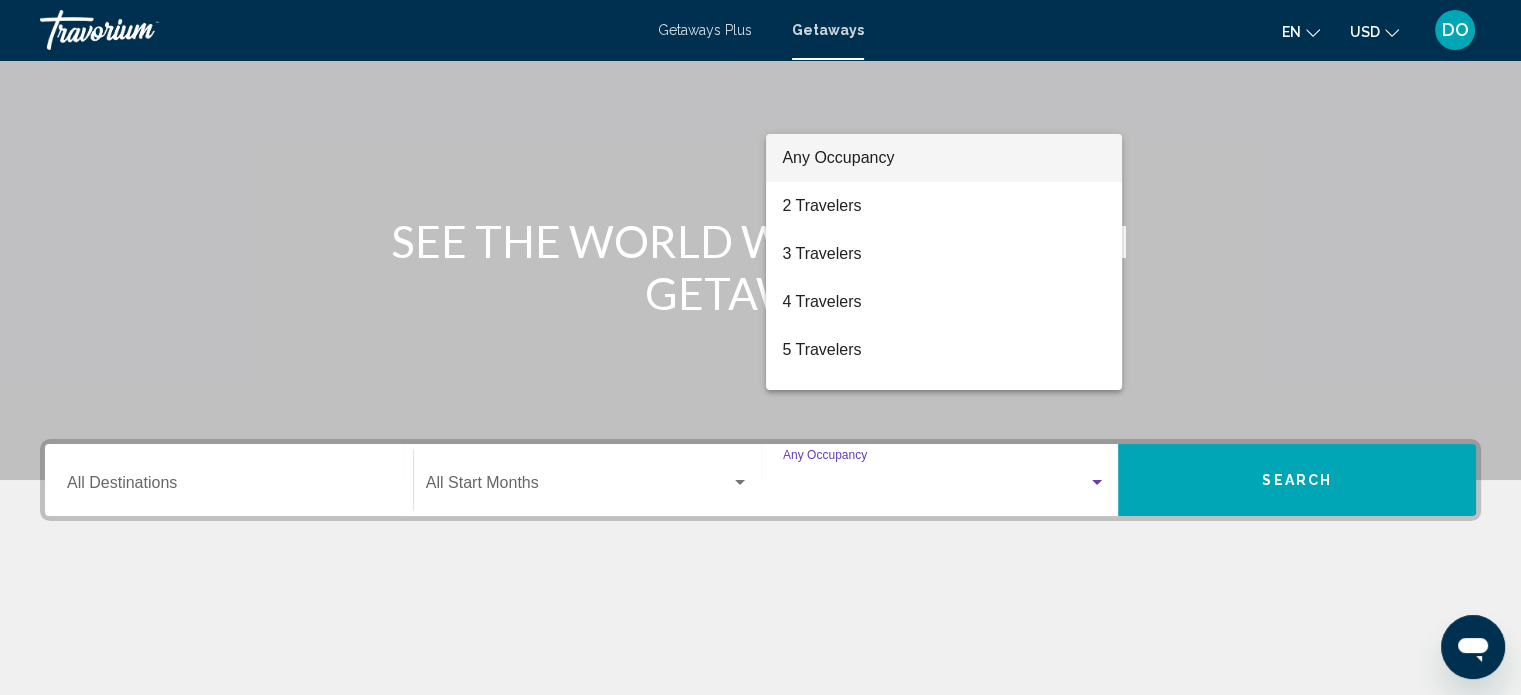 scroll, scrollTop: 90, scrollLeft: 0, axis: vertical 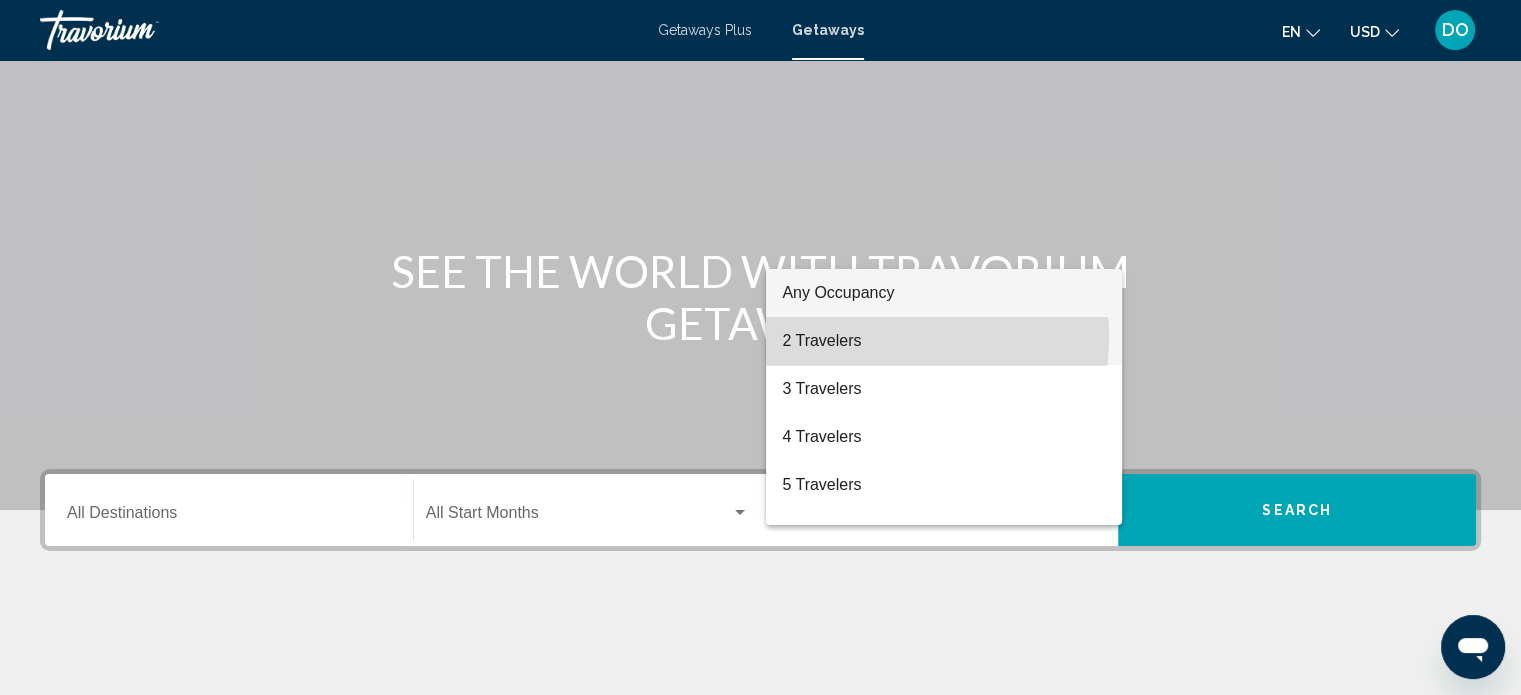 click on "2 Travelers" at bounding box center (944, 341) 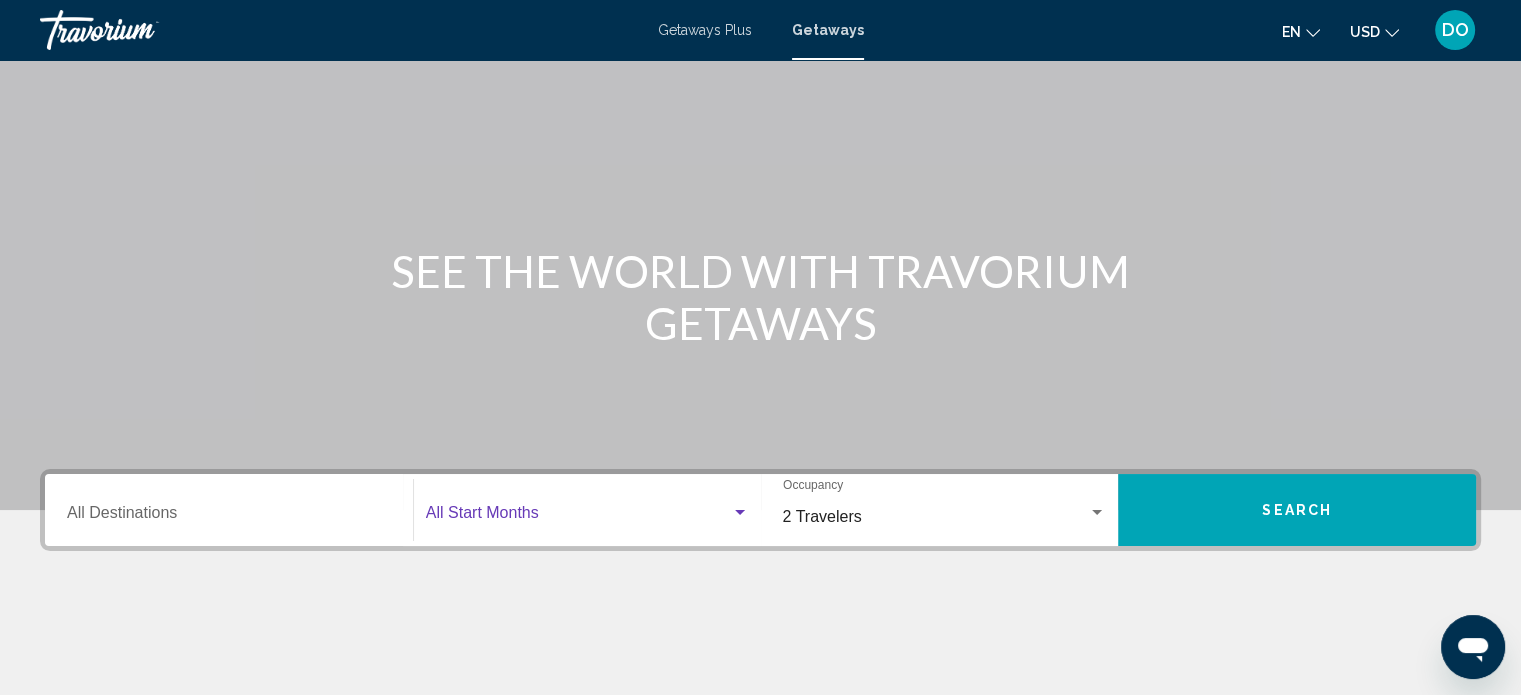 click at bounding box center [740, 513] 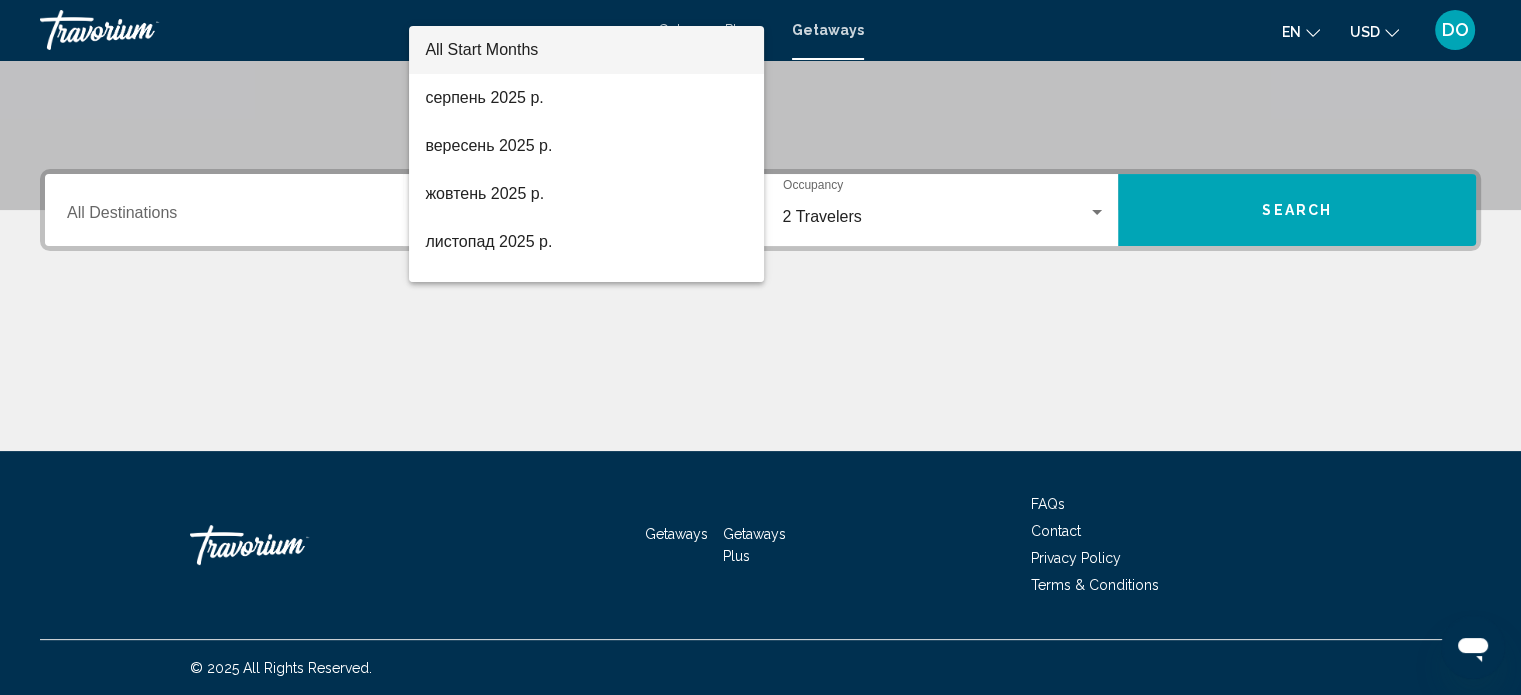 scroll, scrollTop: 190, scrollLeft: 0, axis: vertical 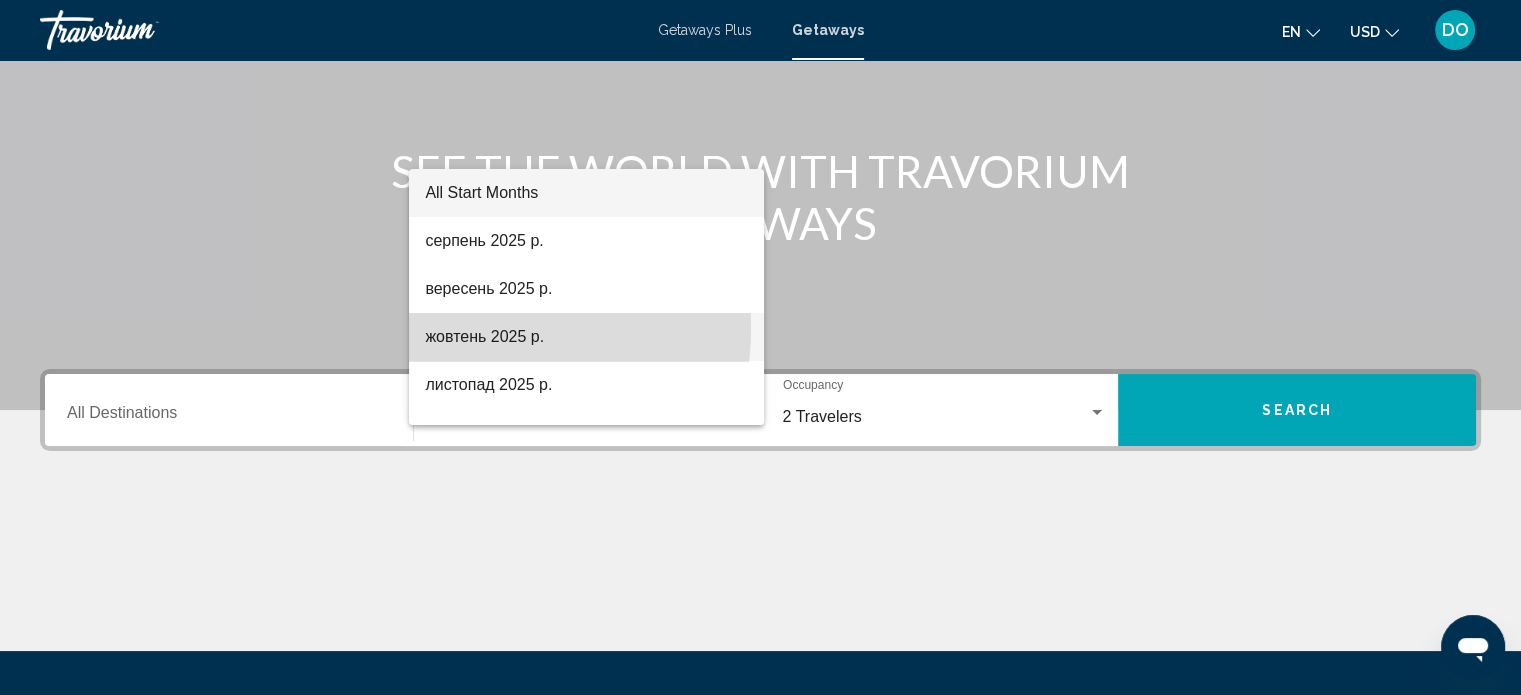 click on "жовтень 2025 р." at bounding box center [586, 337] 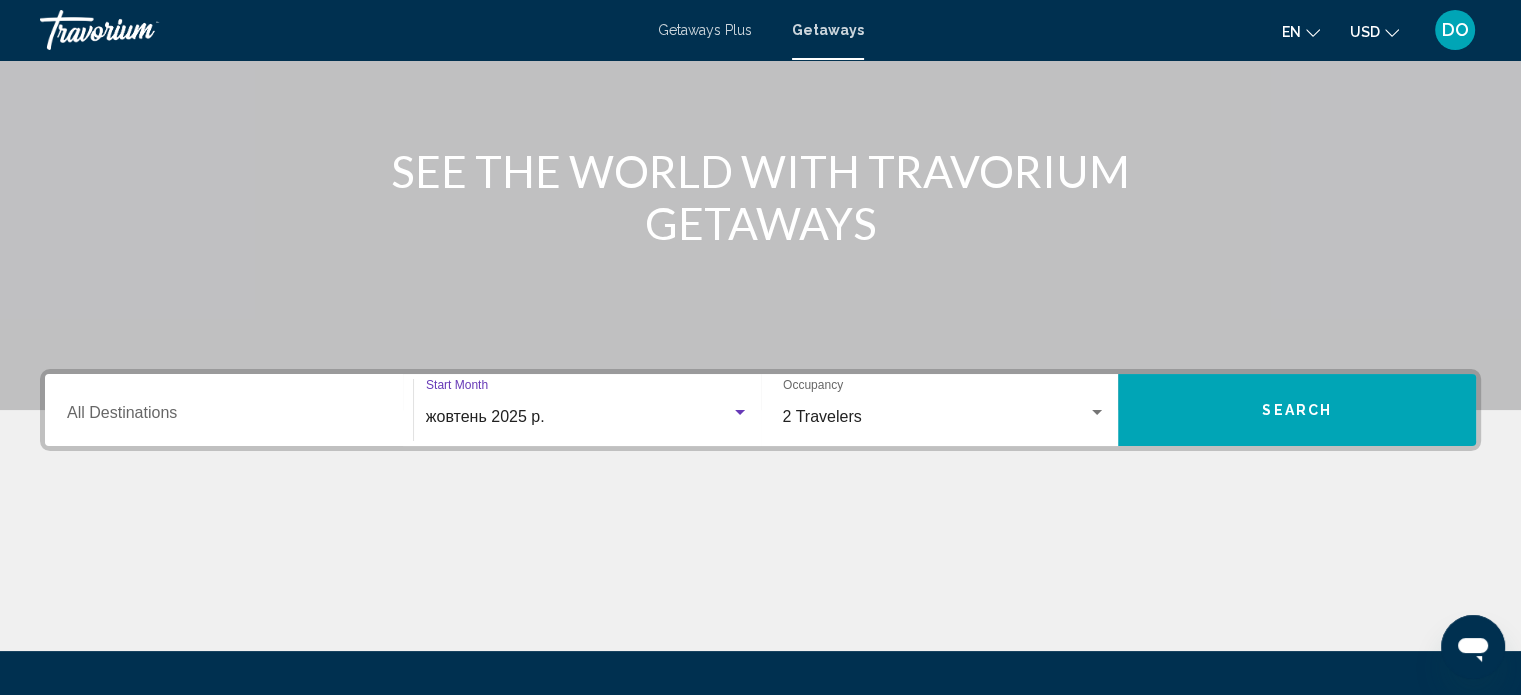 click on "Search" at bounding box center (1297, 410) 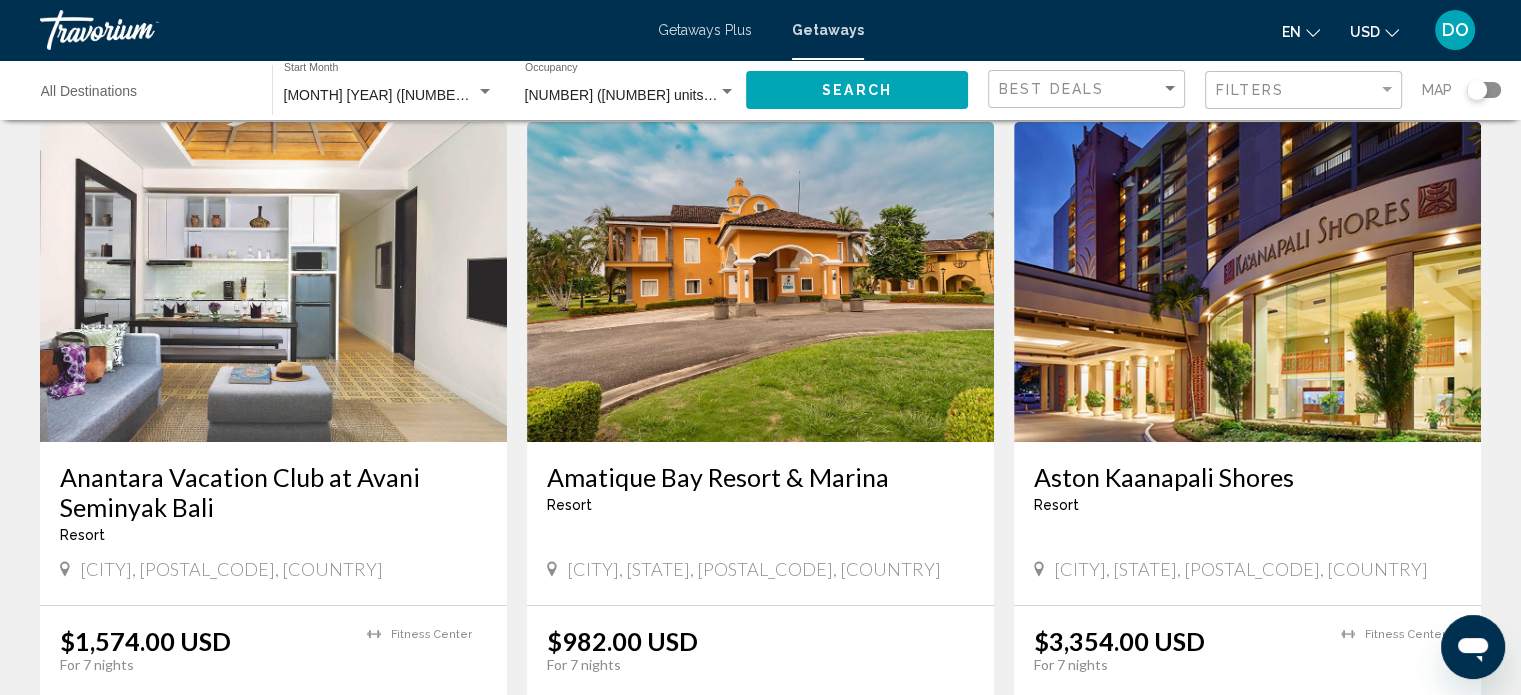 scroll, scrollTop: 0, scrollLeft: 0, axis: both 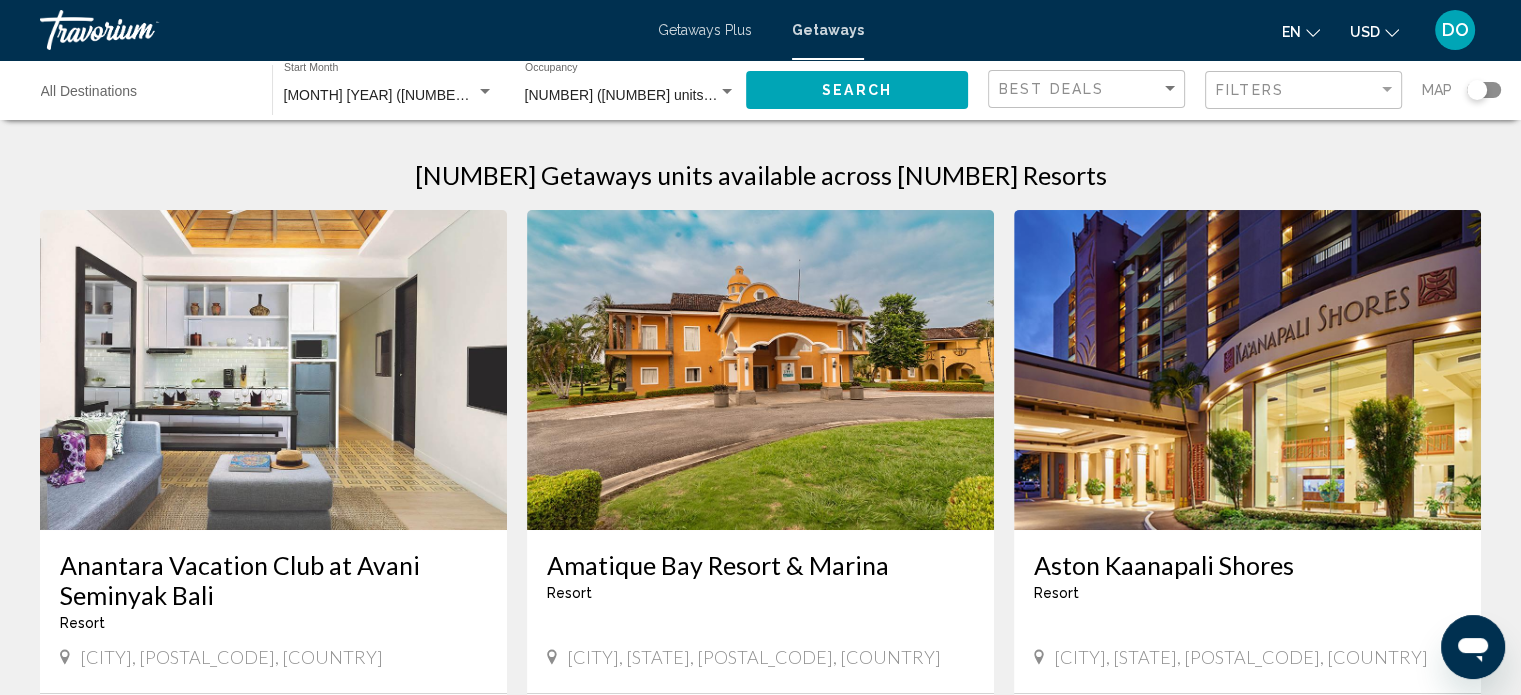click 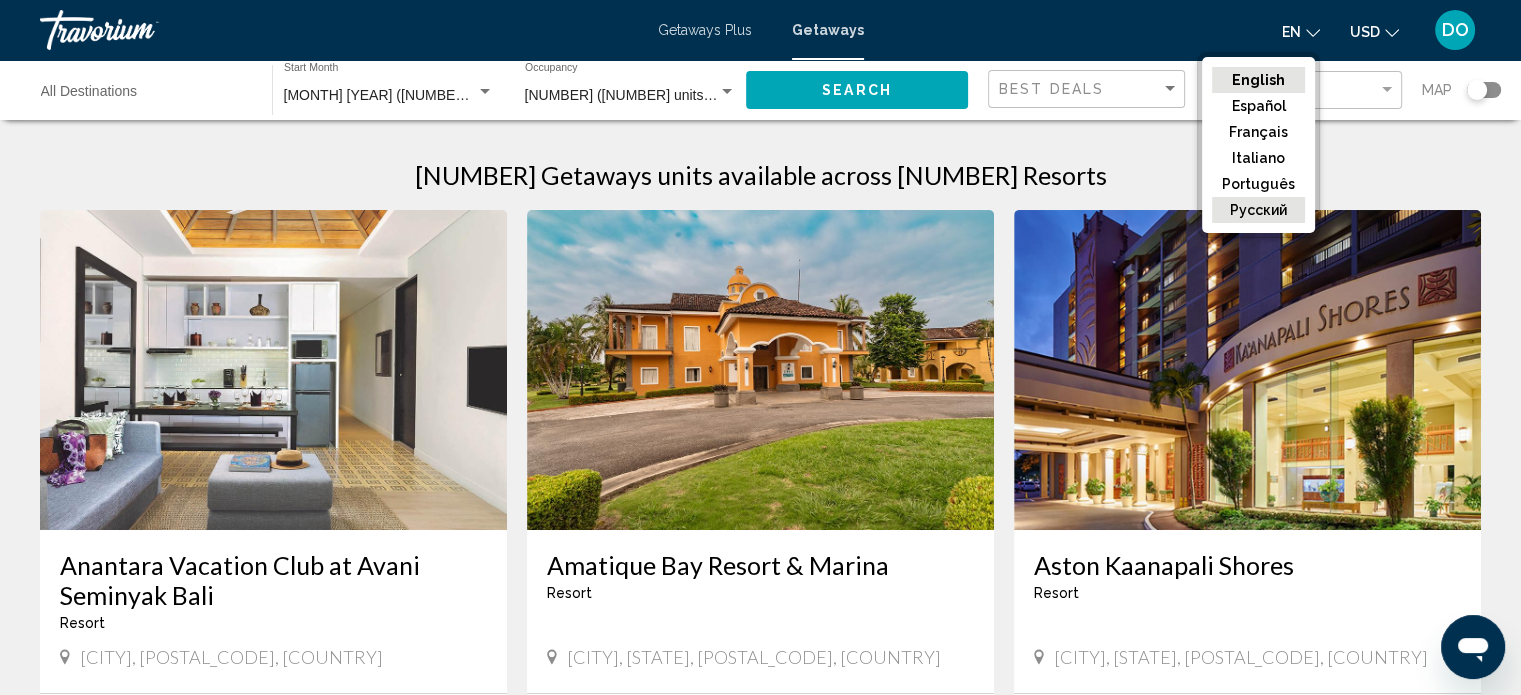 click on "русский" 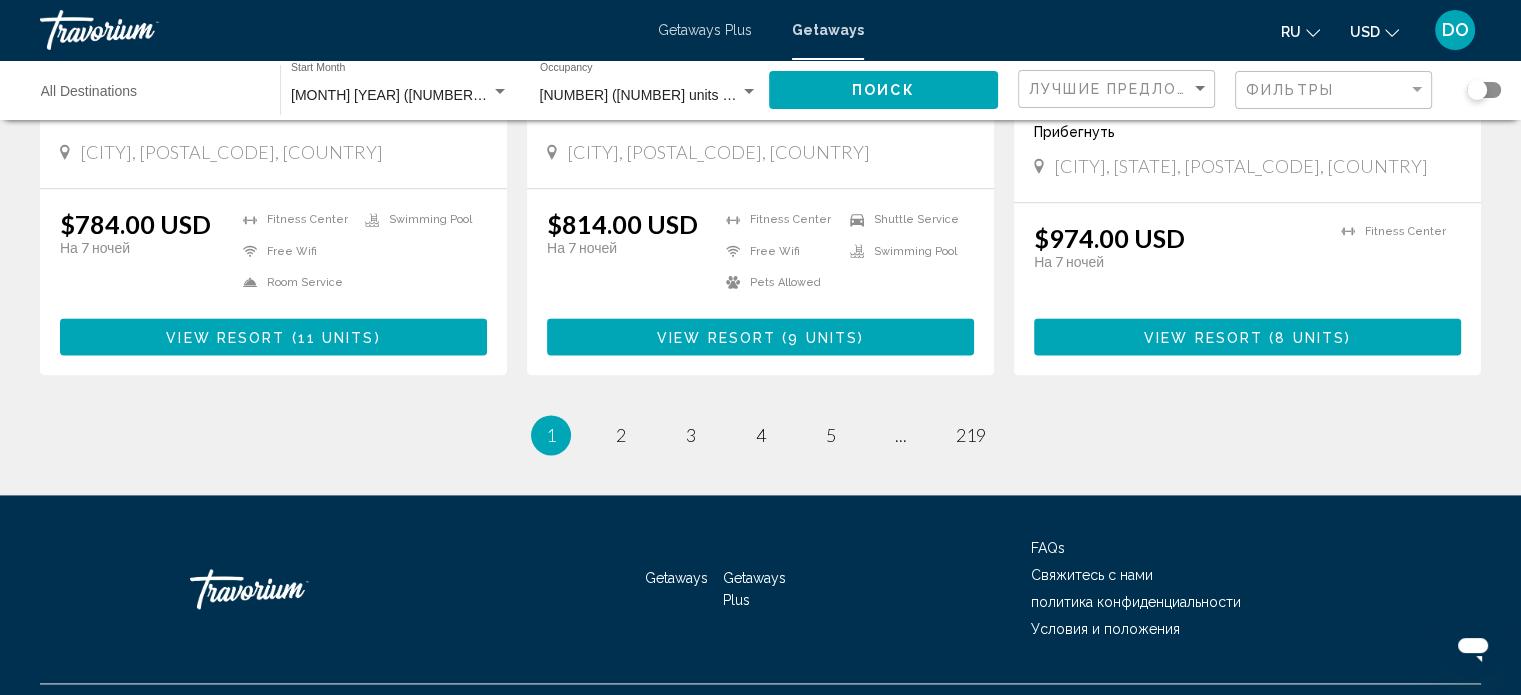 scroll, scrollTop: 2600, scrollLeft: 0, axis: vertical 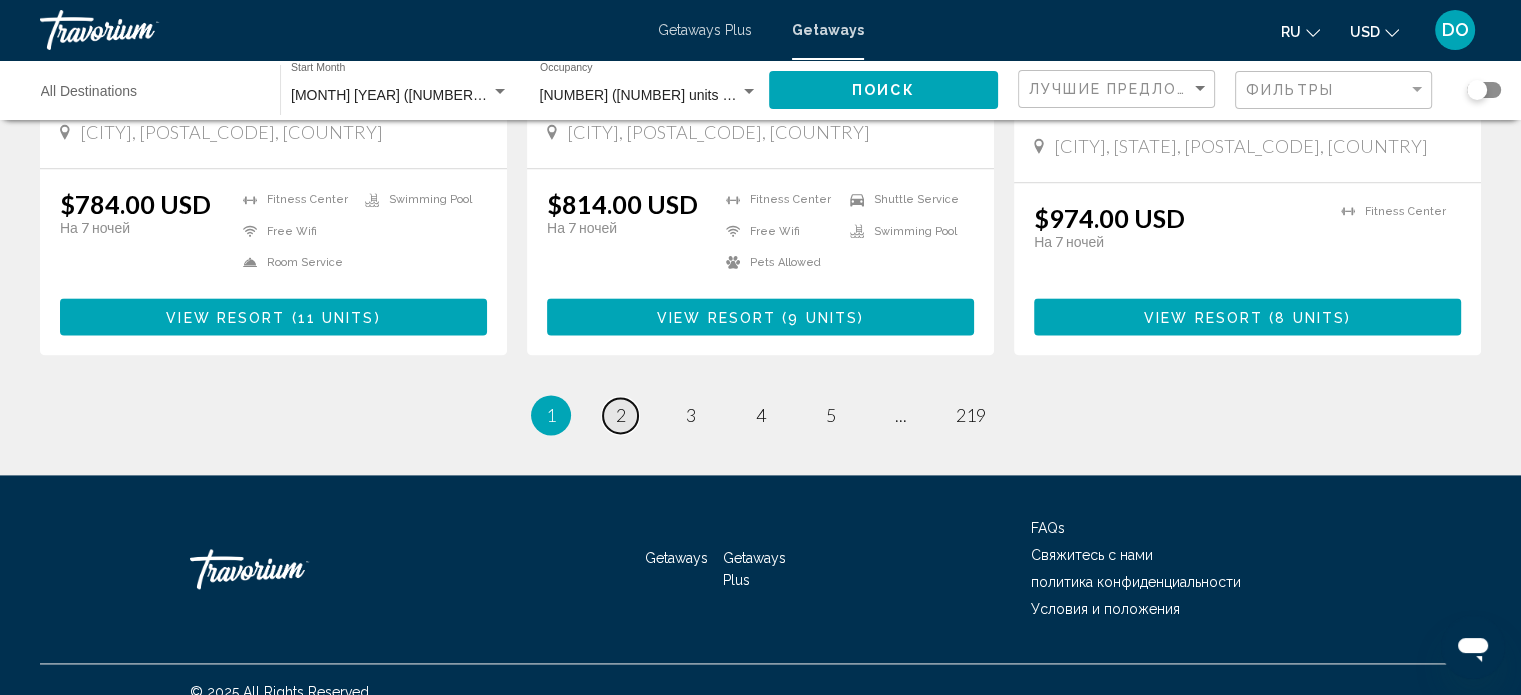 click on "2" at bounding box center [621, 415] 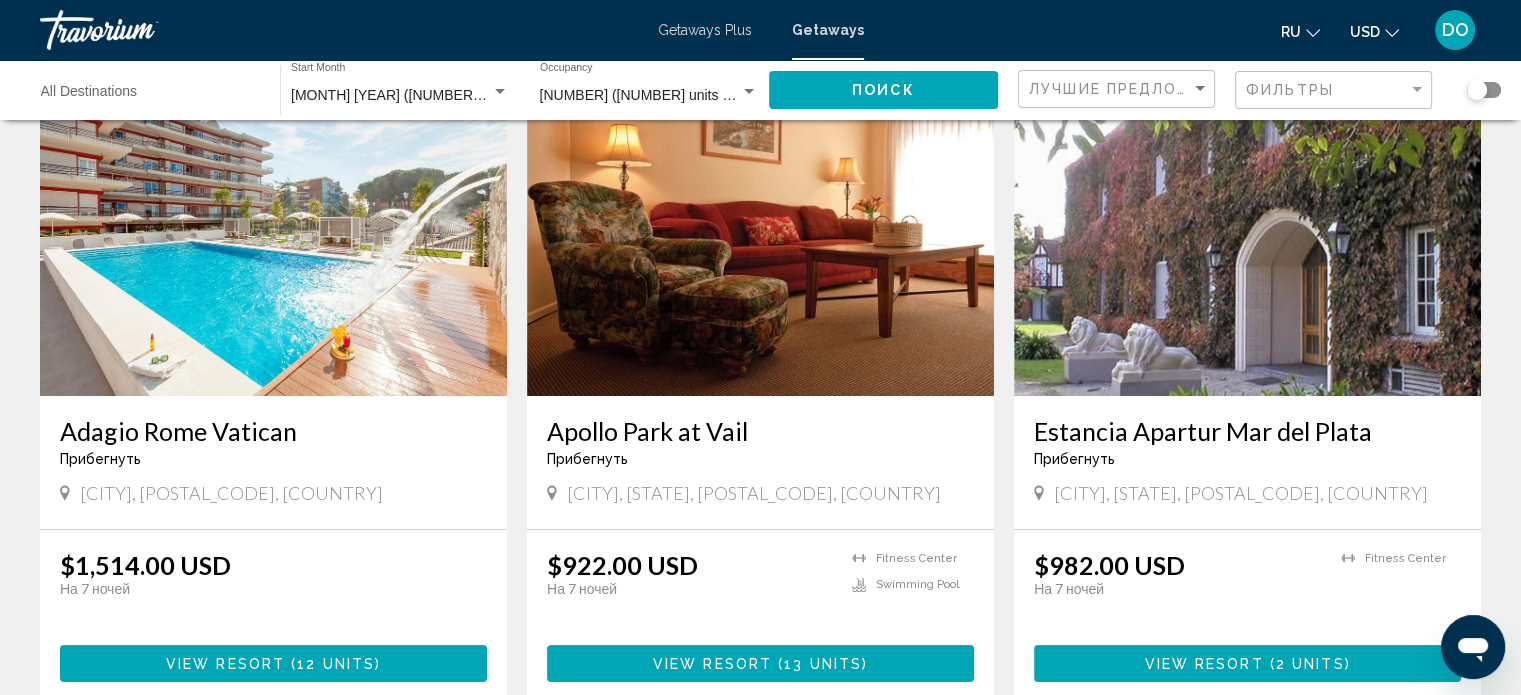 scroll, scrollTop: 100, scrollLeft: 0, axis: vertical 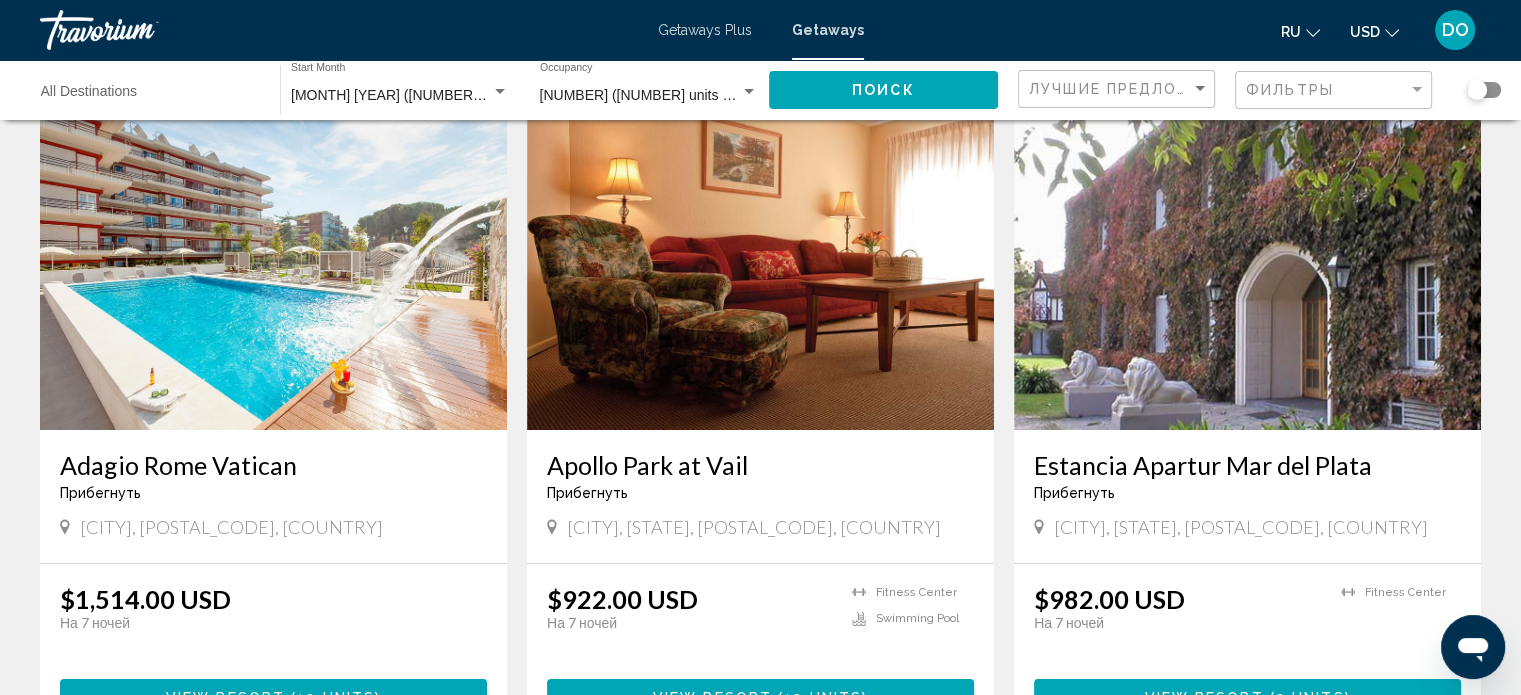 click at bounding box center (1247, 270) 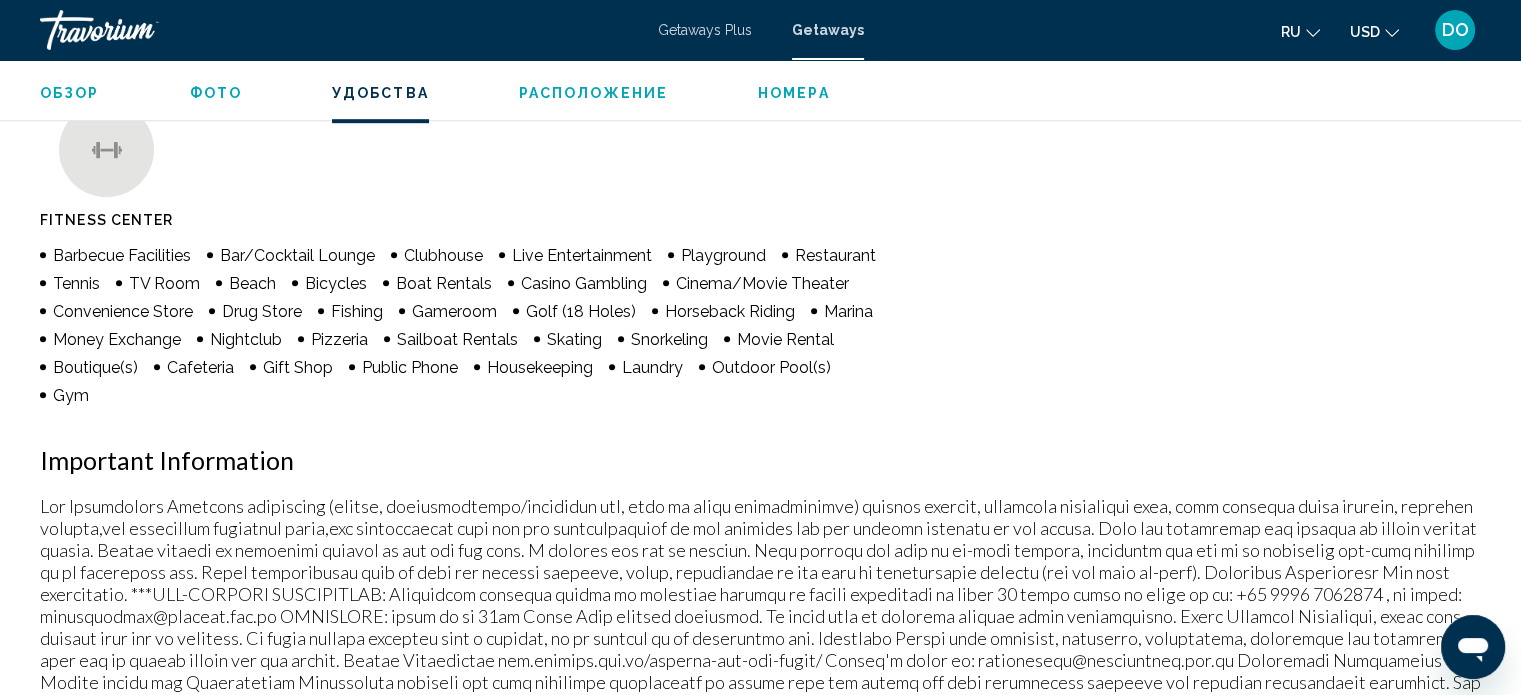 scroll, scrollTop: 912, scrollLeft: 0, axis: vertical 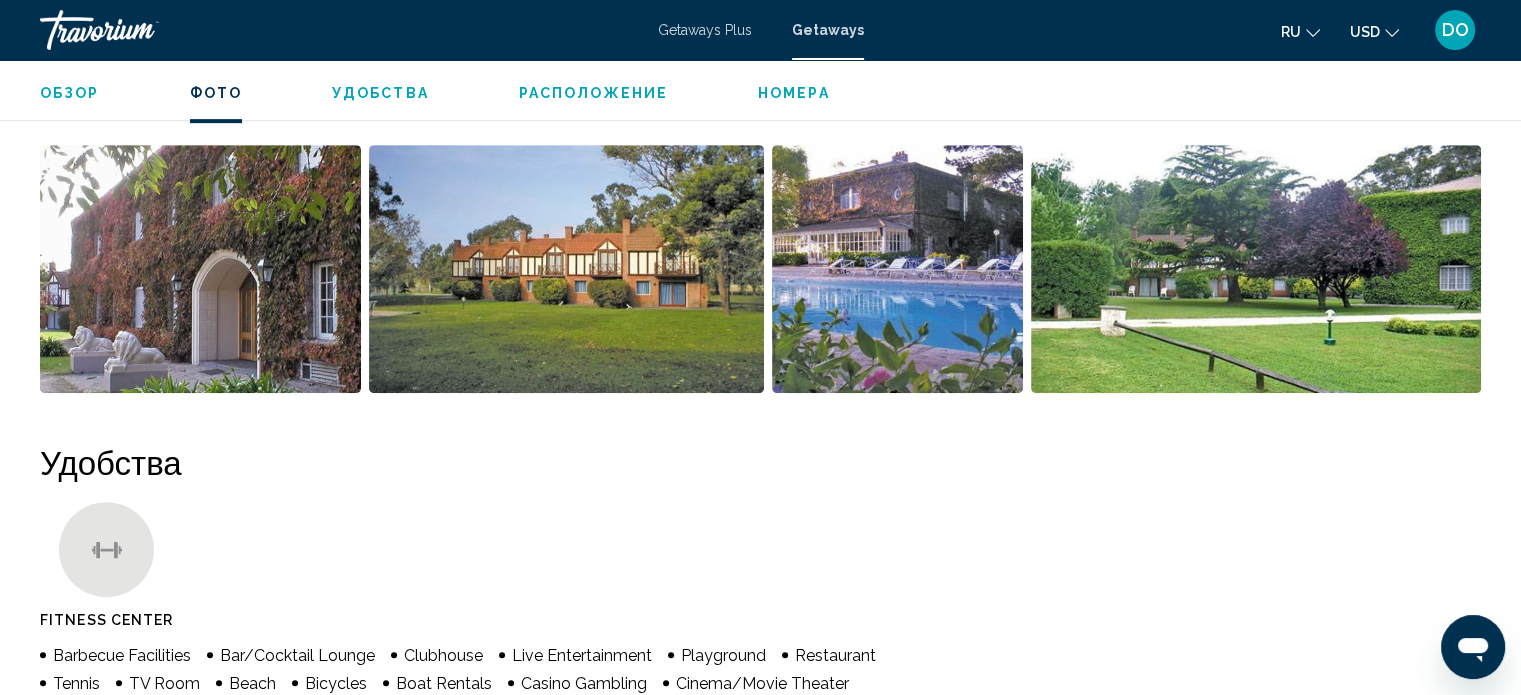 click at bounding box center (897, 269) 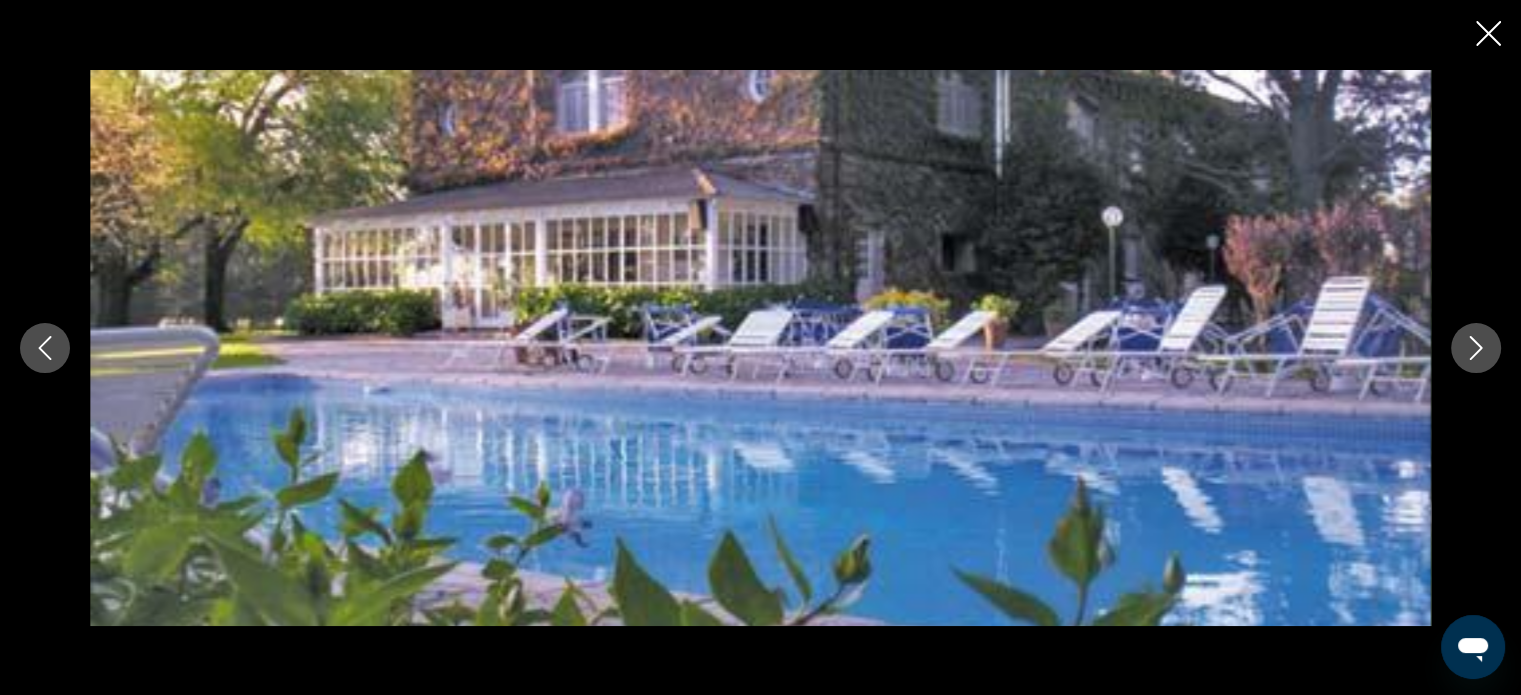 click 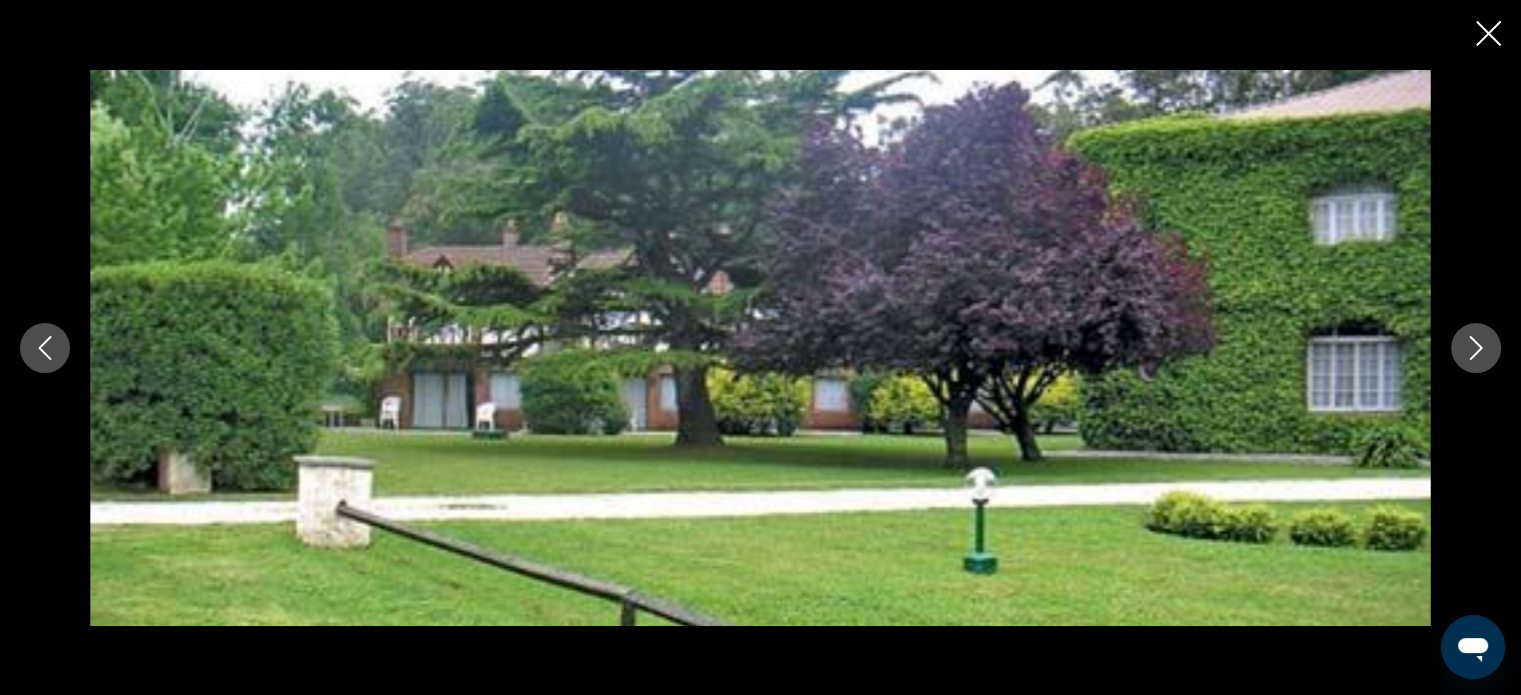 click 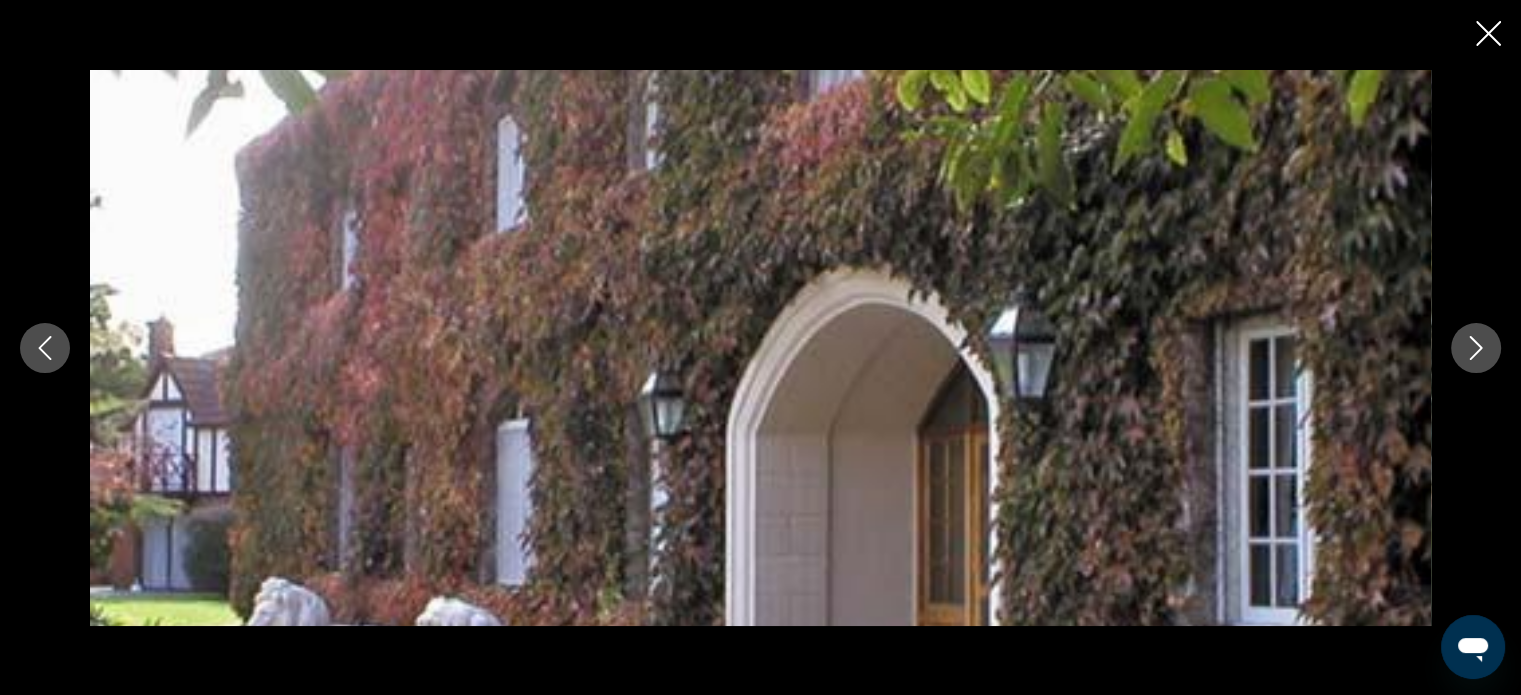 click 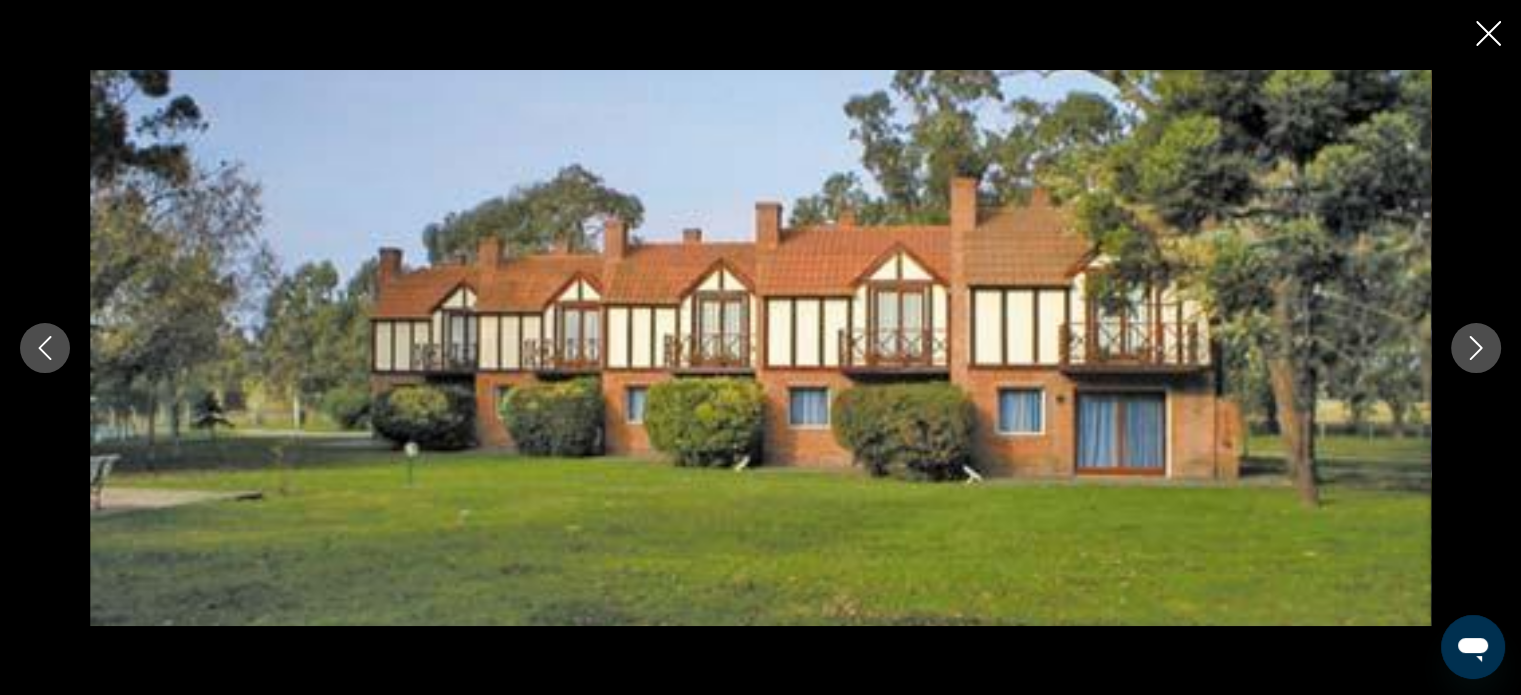 click 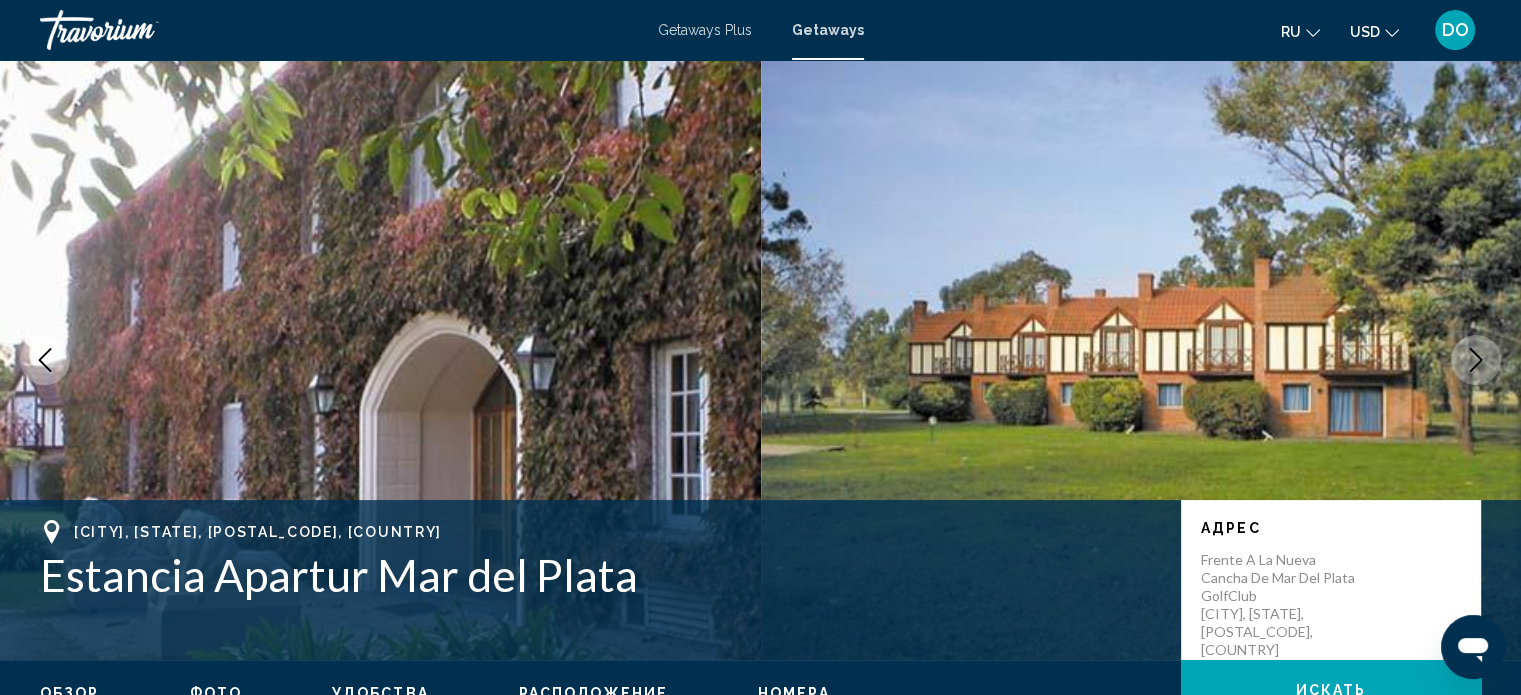 scroll, scrollTop: 300, scrollLeft: 0, axis: vertical 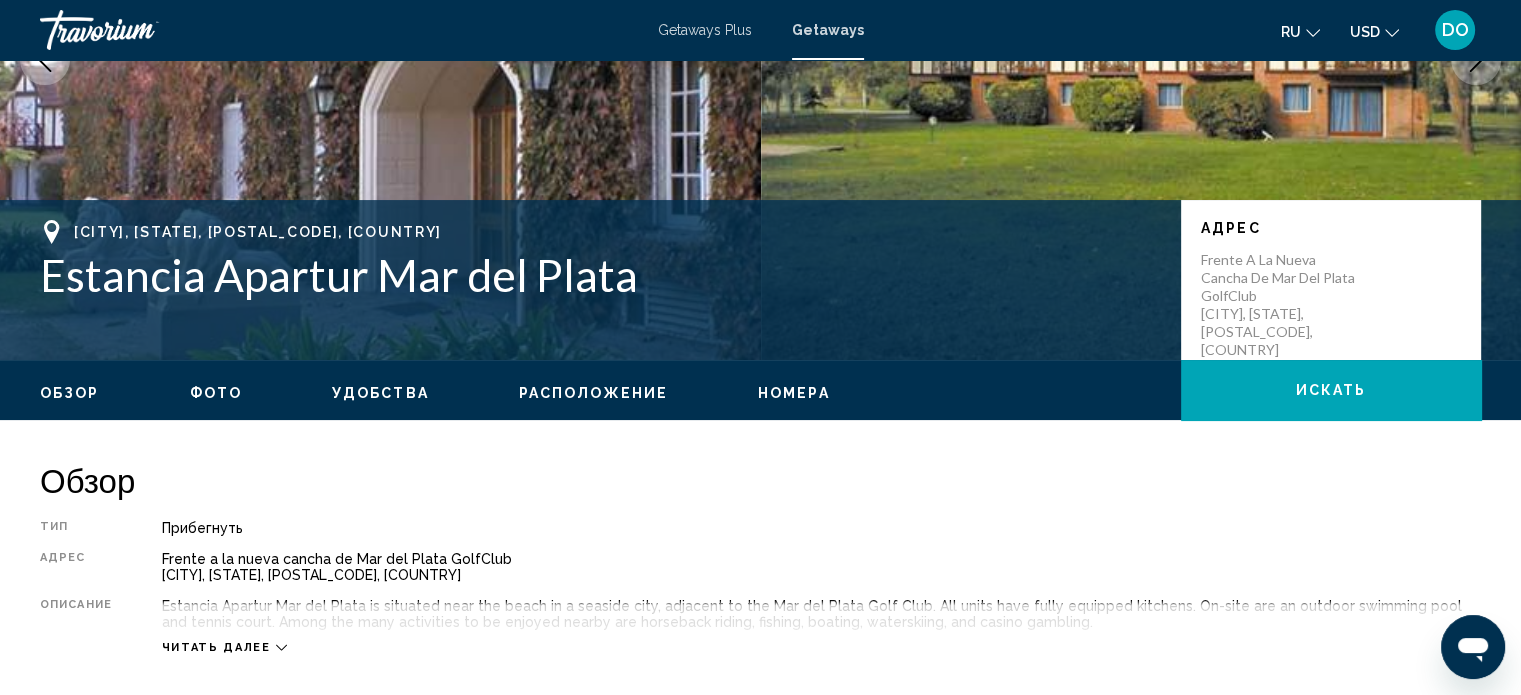 click on "Номера" at bounding box center [794, 393] 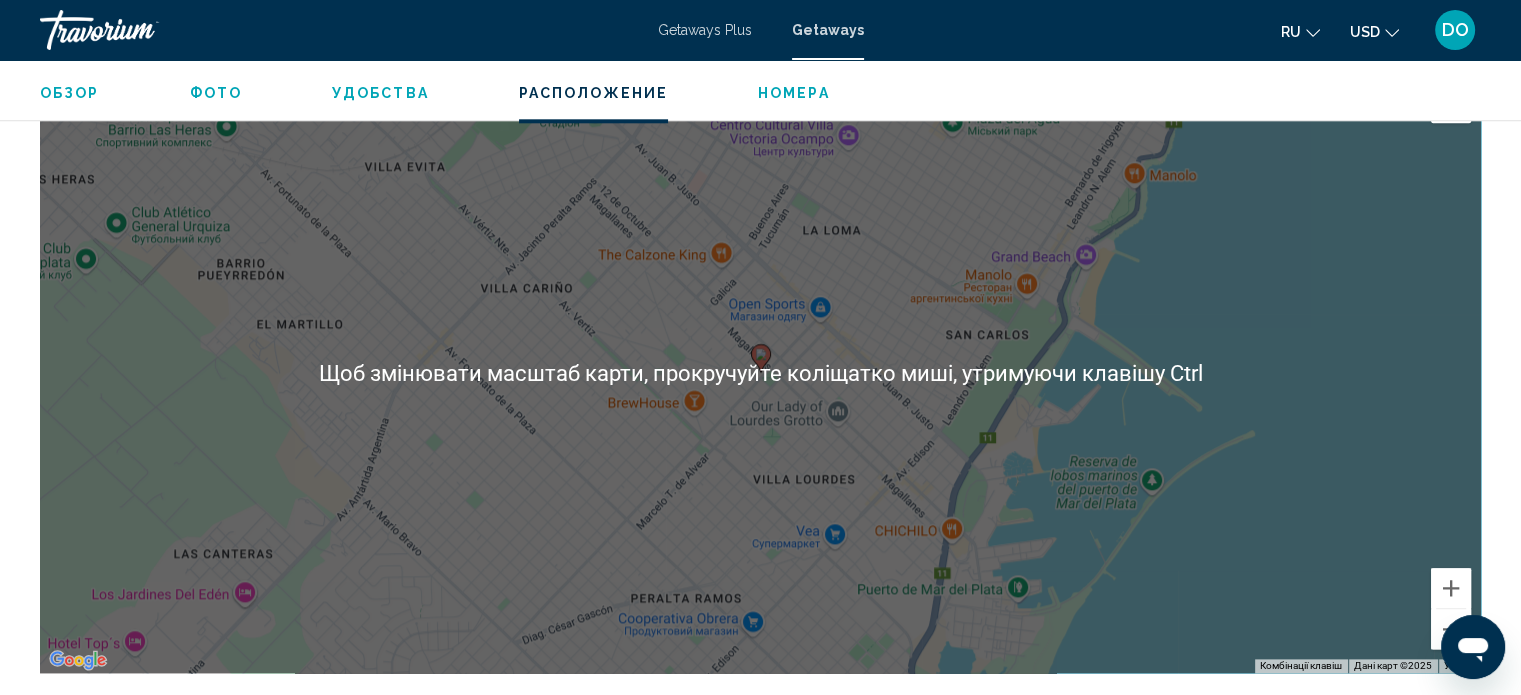 scroll, scrollTop: 2294, scrollLeft: 0, axis: vertical 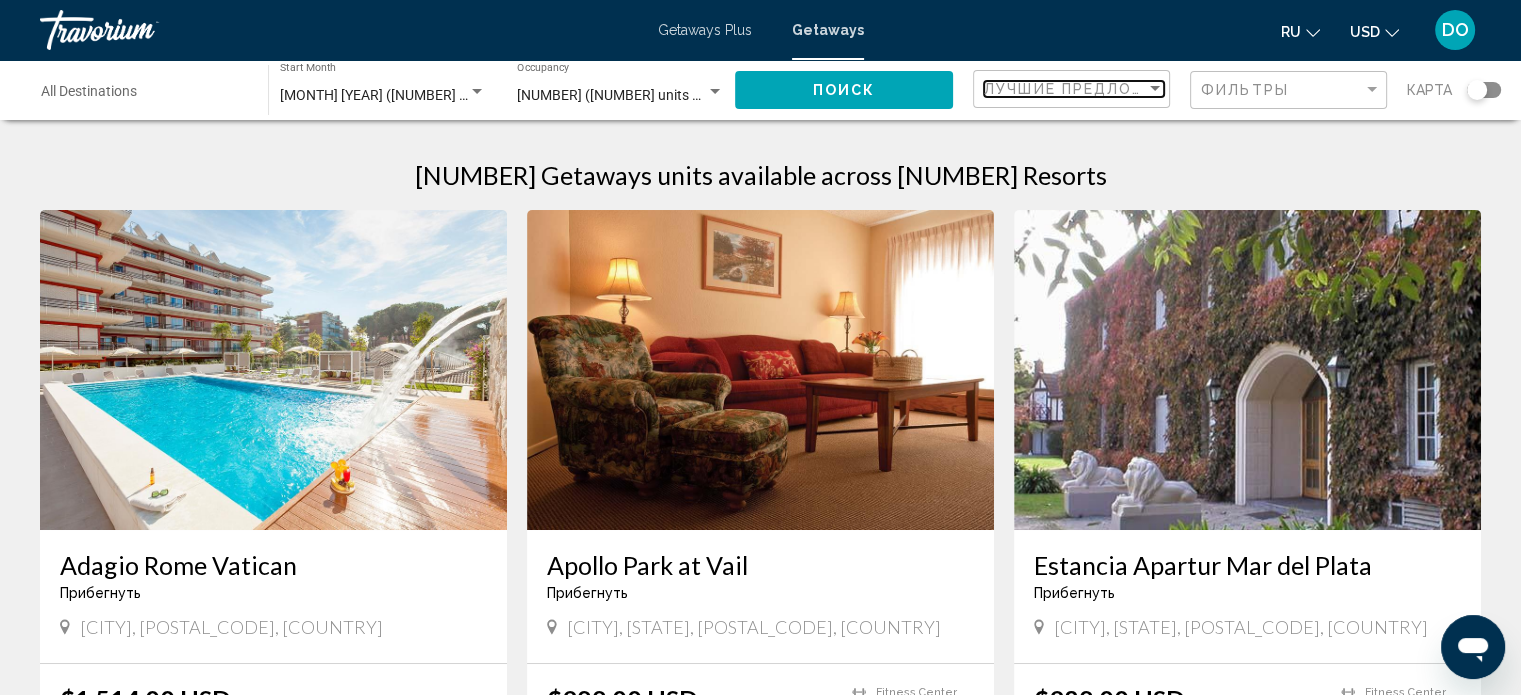click at bounding box center (1155, 88) 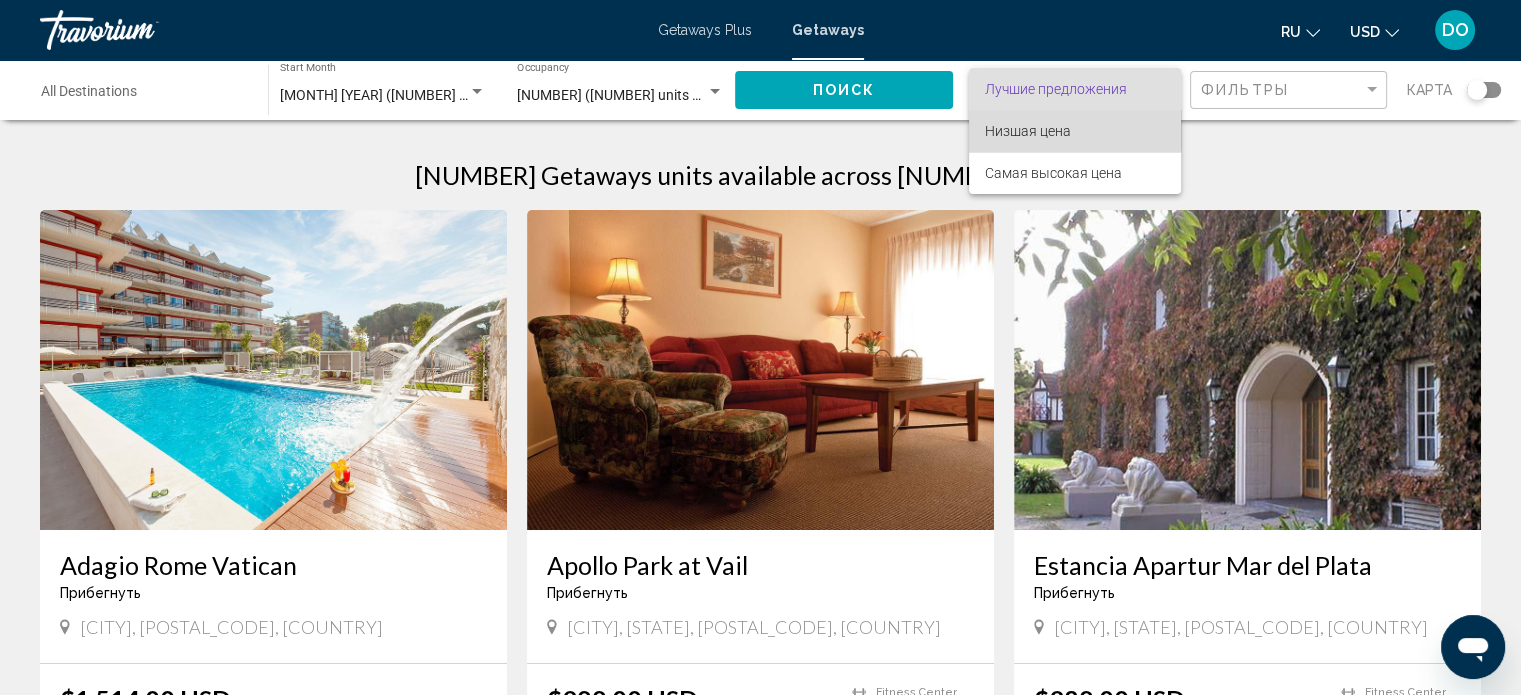 click on "Низшая цена" at bounding box center [1028, 131] 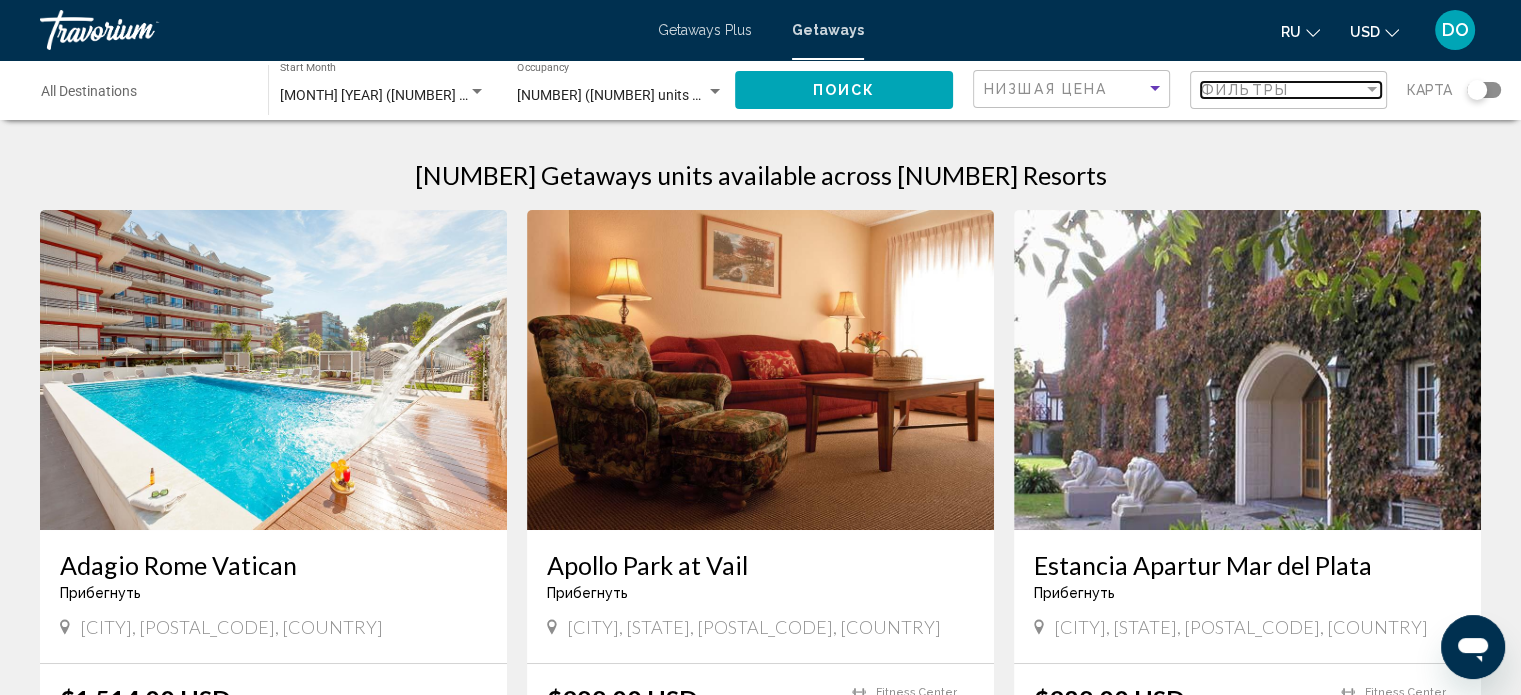 click at bounding box center (1372, 89) 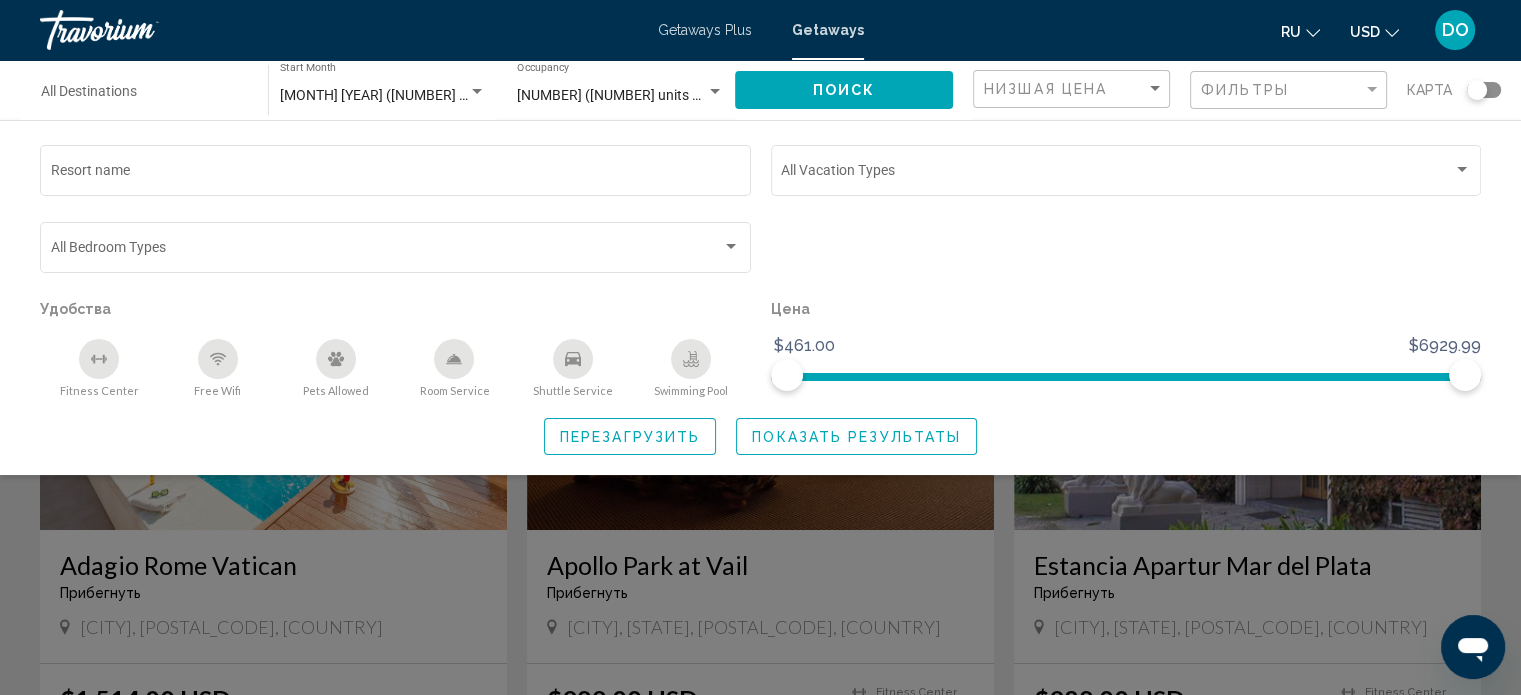 click on "Показать результаты" 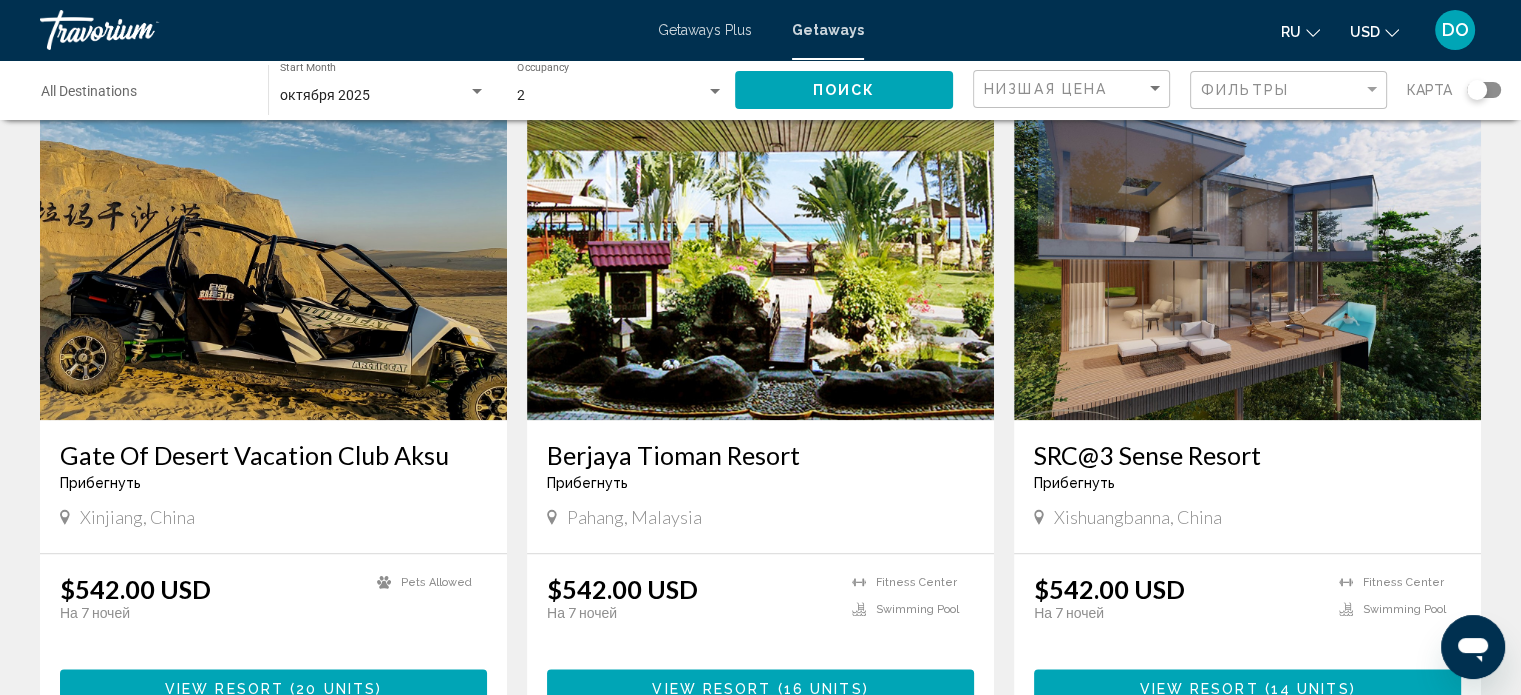 scroll, scrollTop: 2300, scrollLeft: 0, axis: vertical 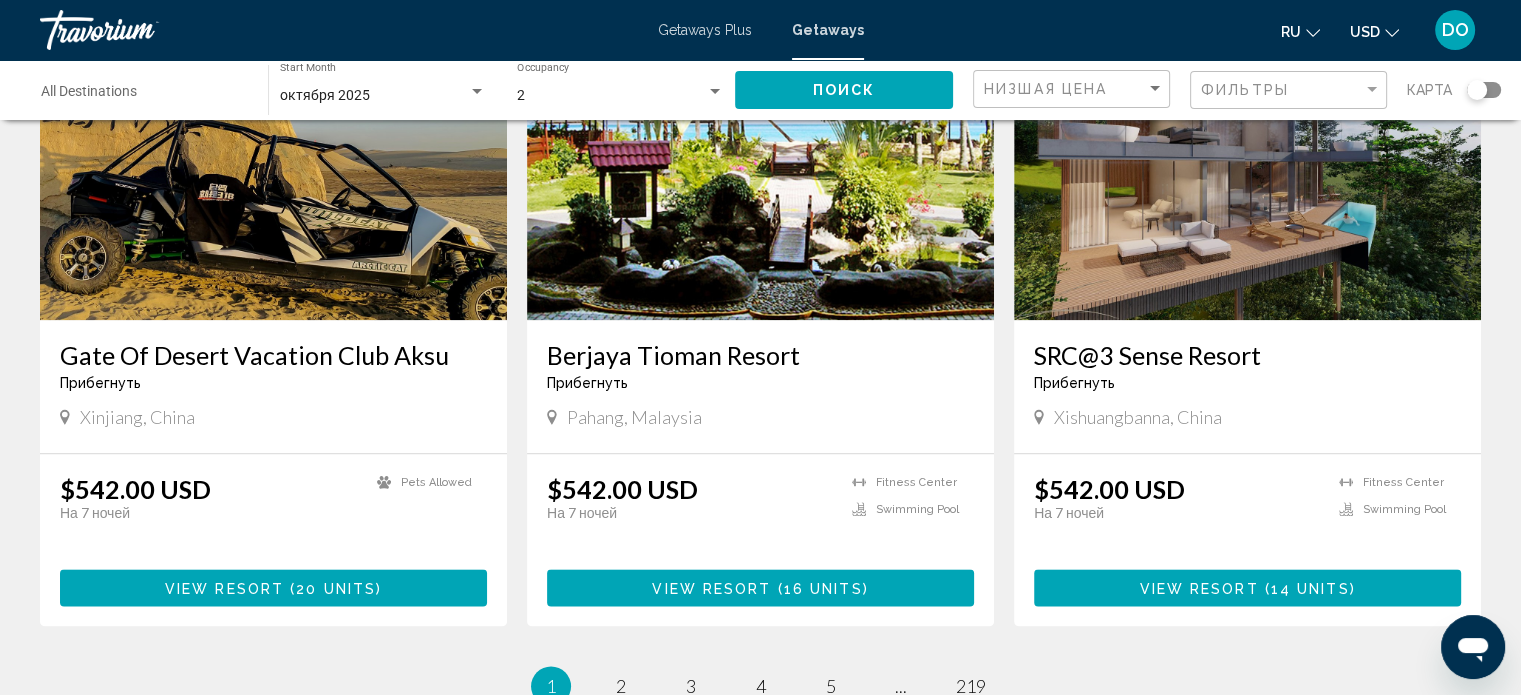 click on "View Resort    ( 14 units )" at bounding box center (1247, 587) 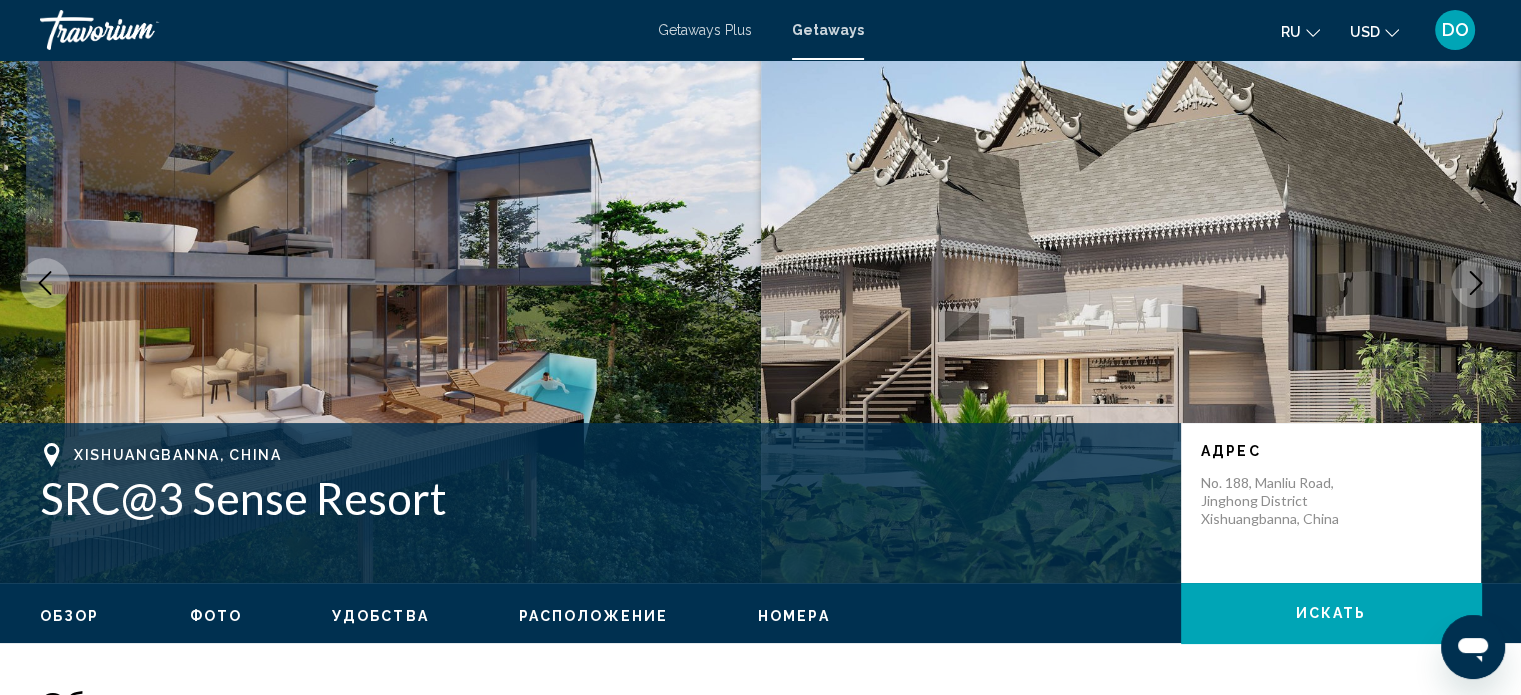 scroll, scrollTop: 112, scrollLeft: 0, axis: vertical 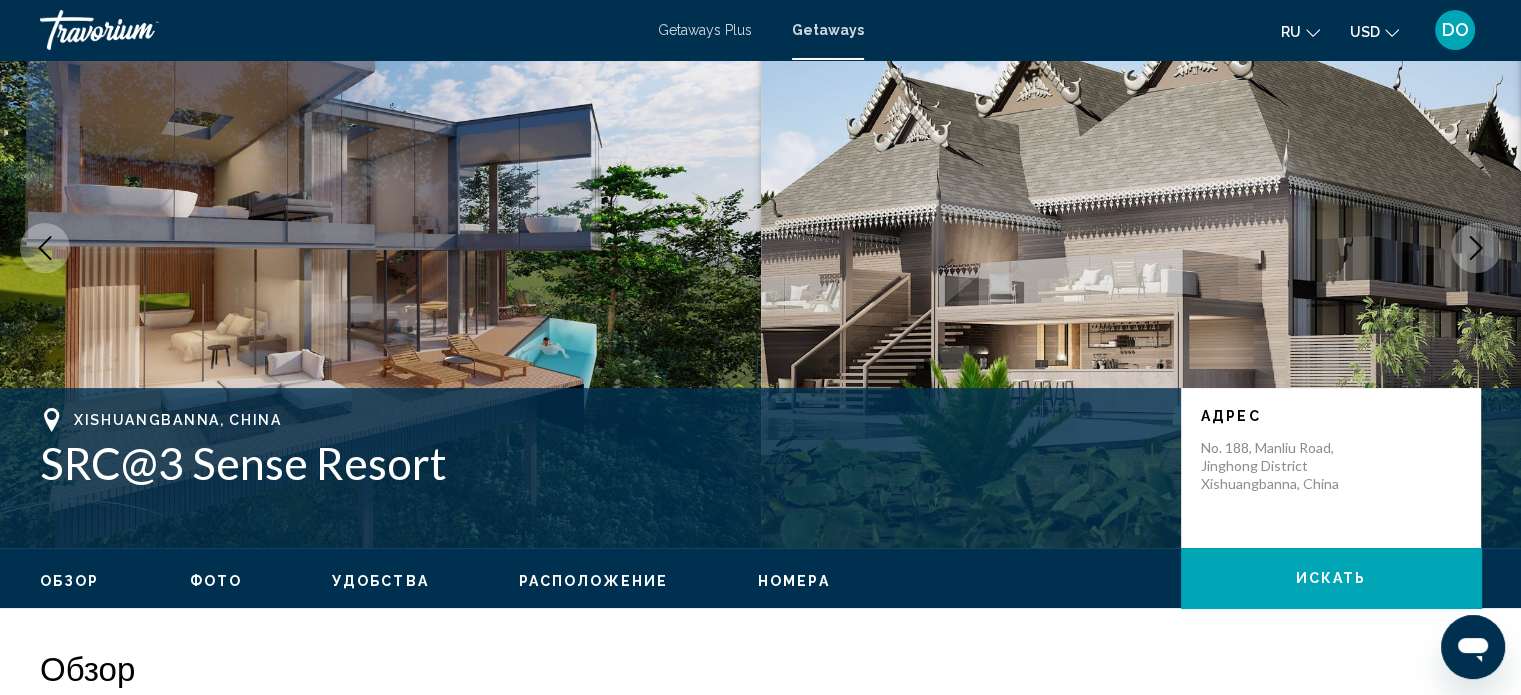 click on "Фото" at bounding box center [216, 581] 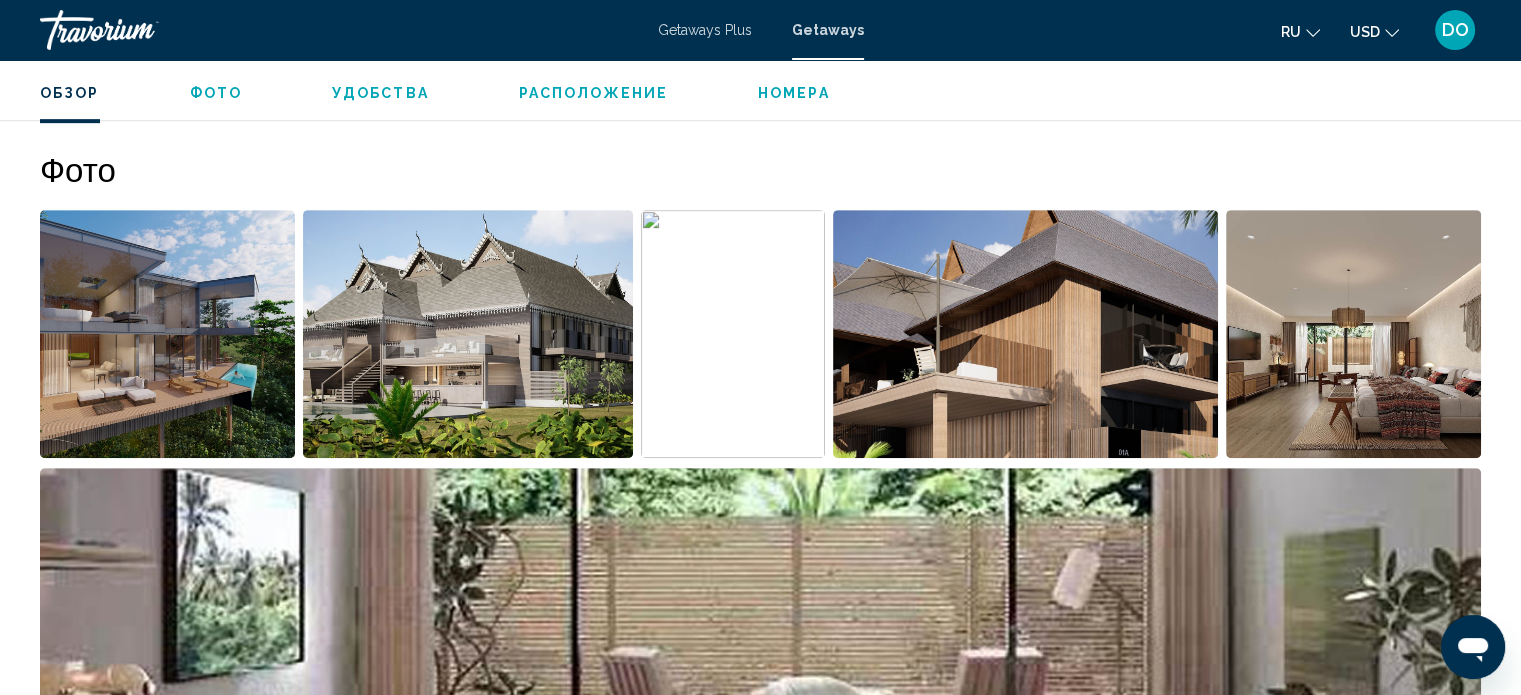 scroll, scrollTop: 939, scrollLeft: 0, axis: vertical 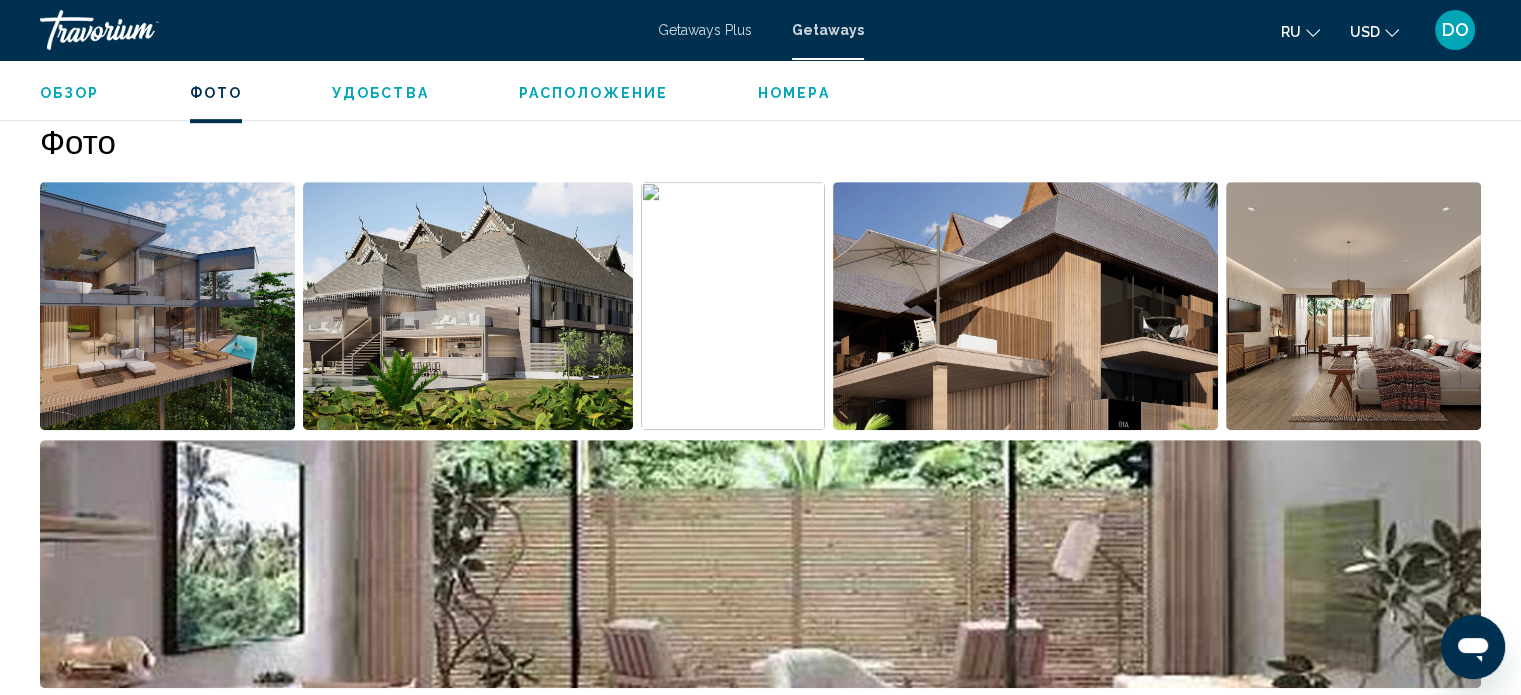 click at bounding box center [167, 306] 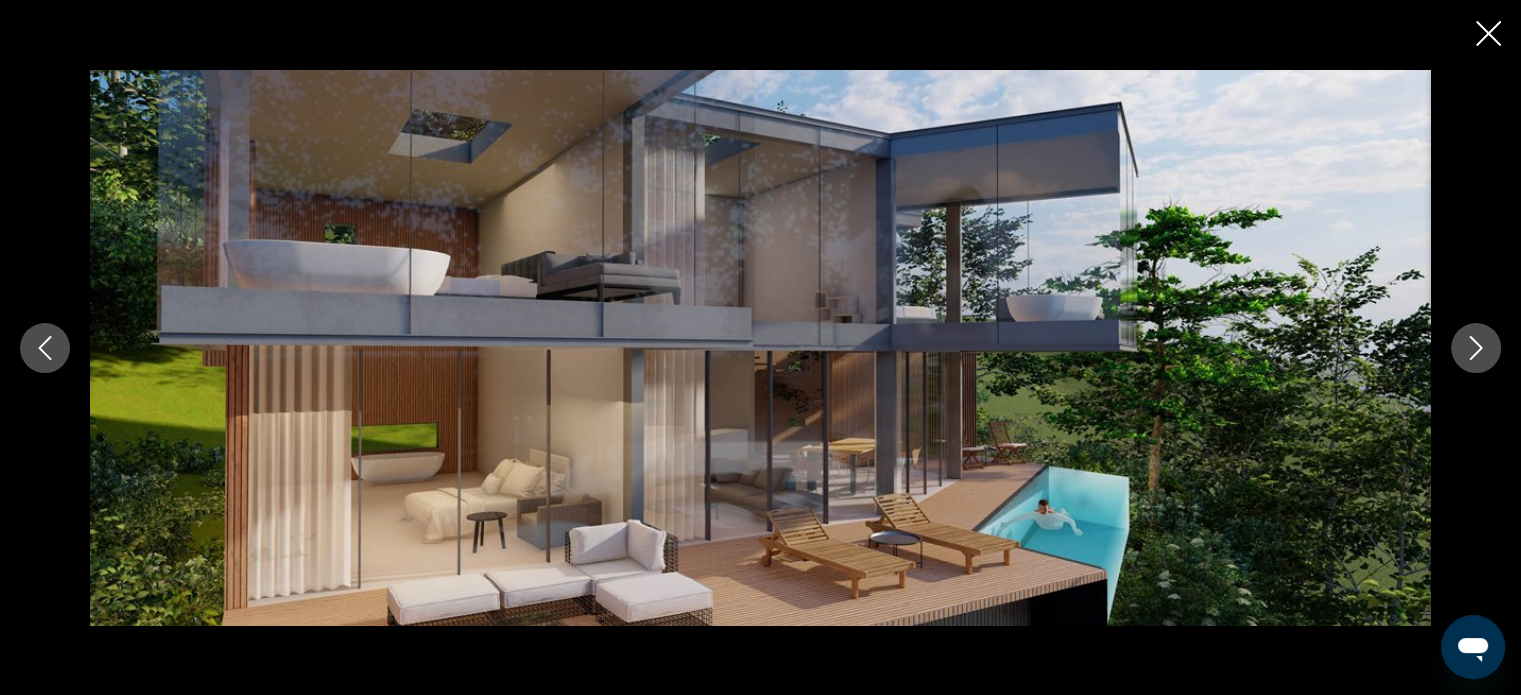 click 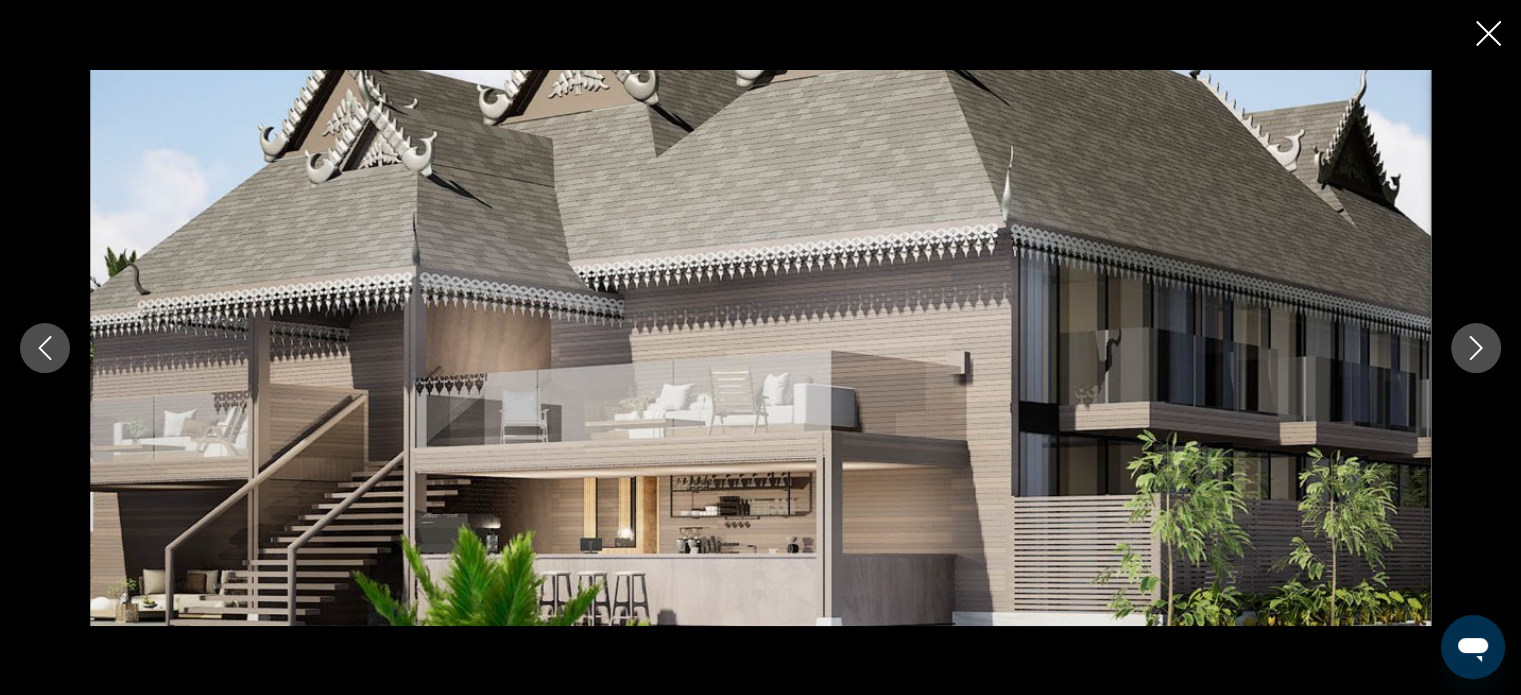 click 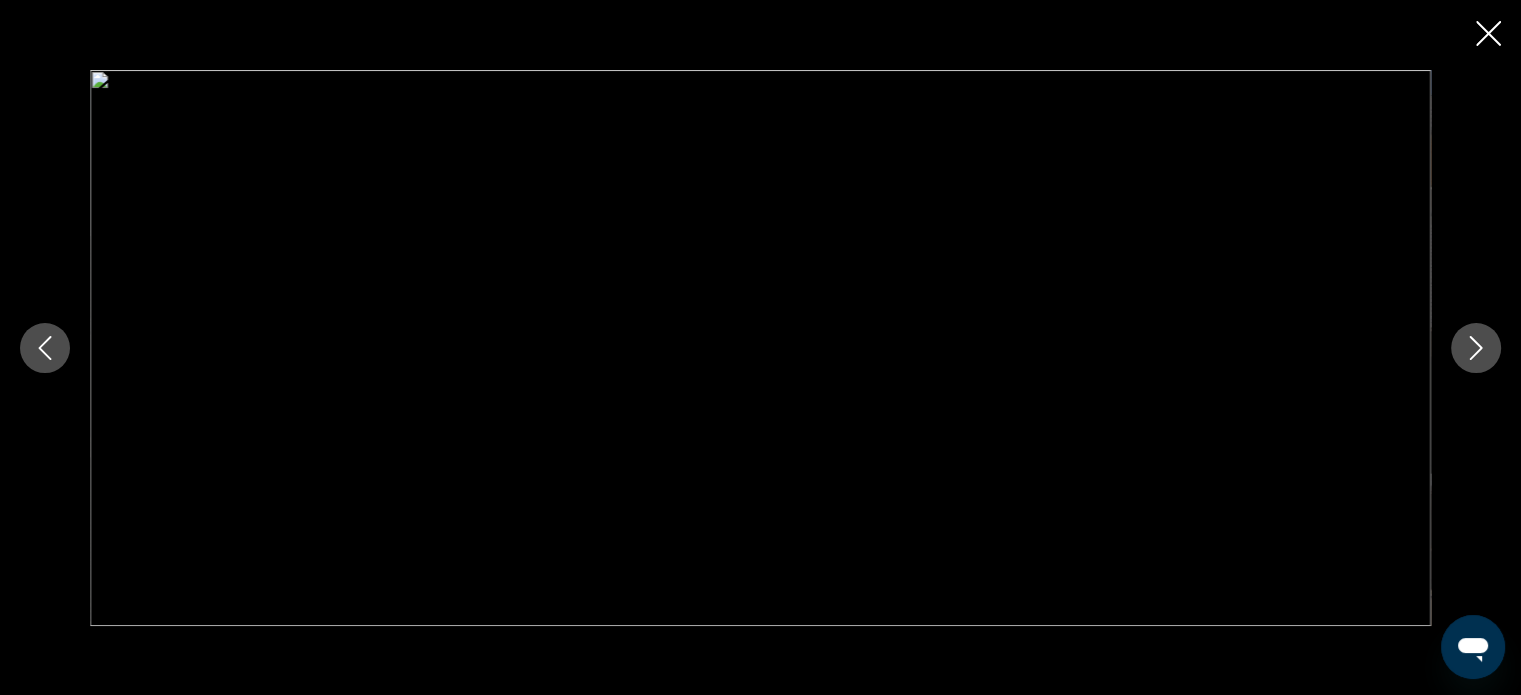 click 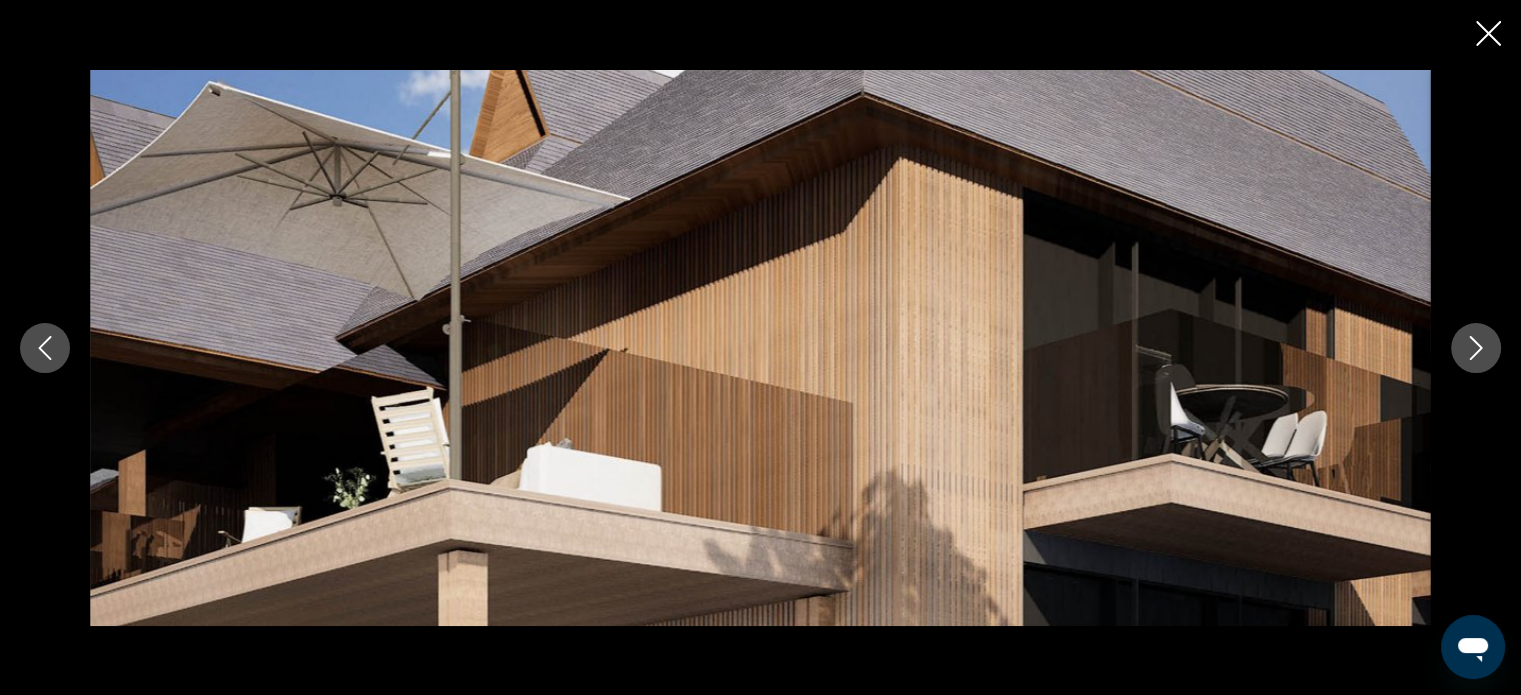 click 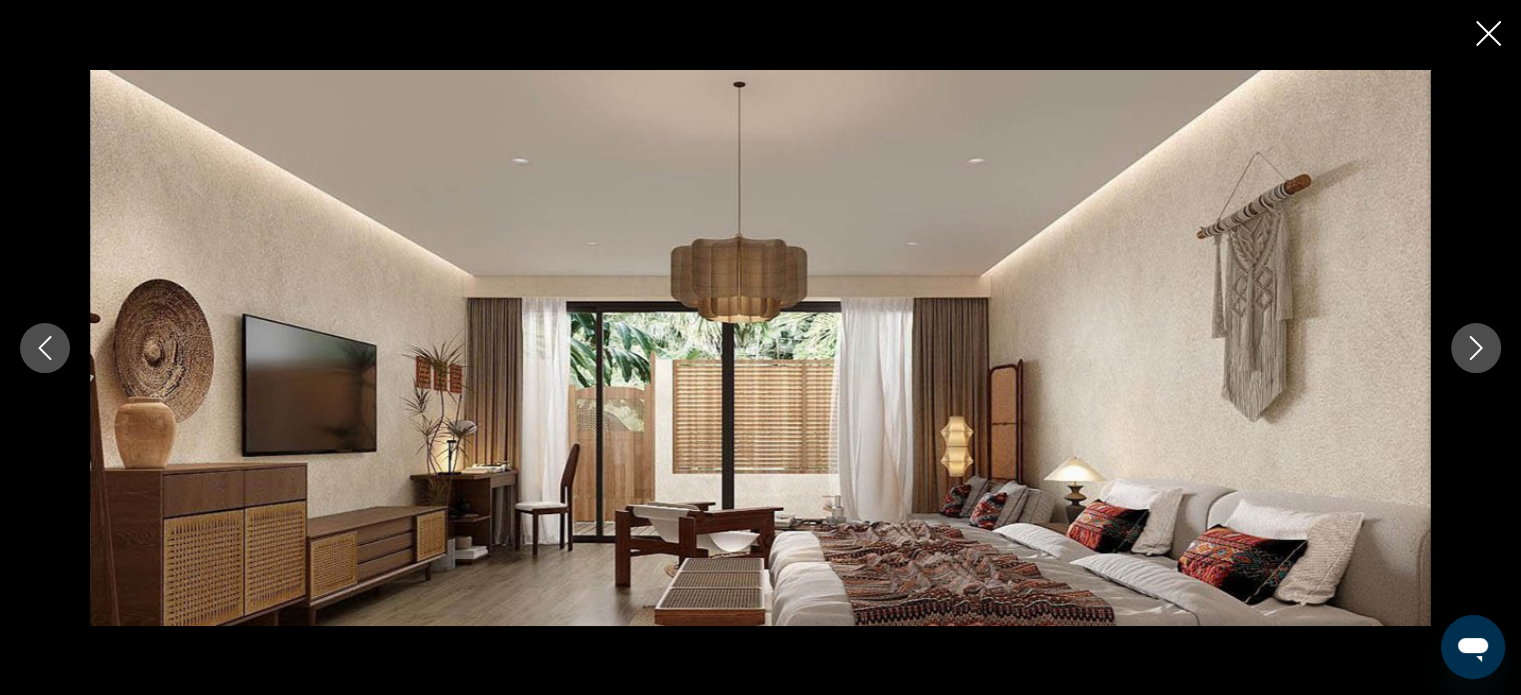 click 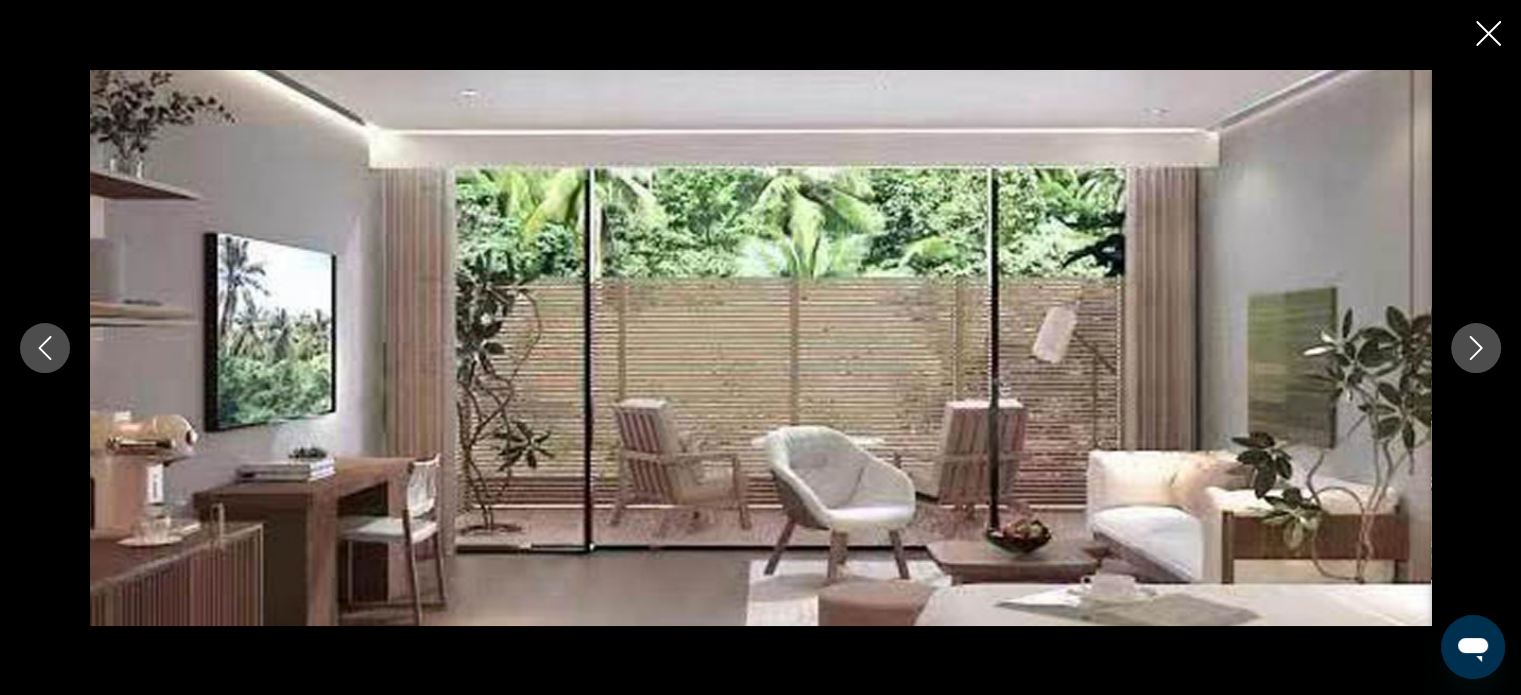 click 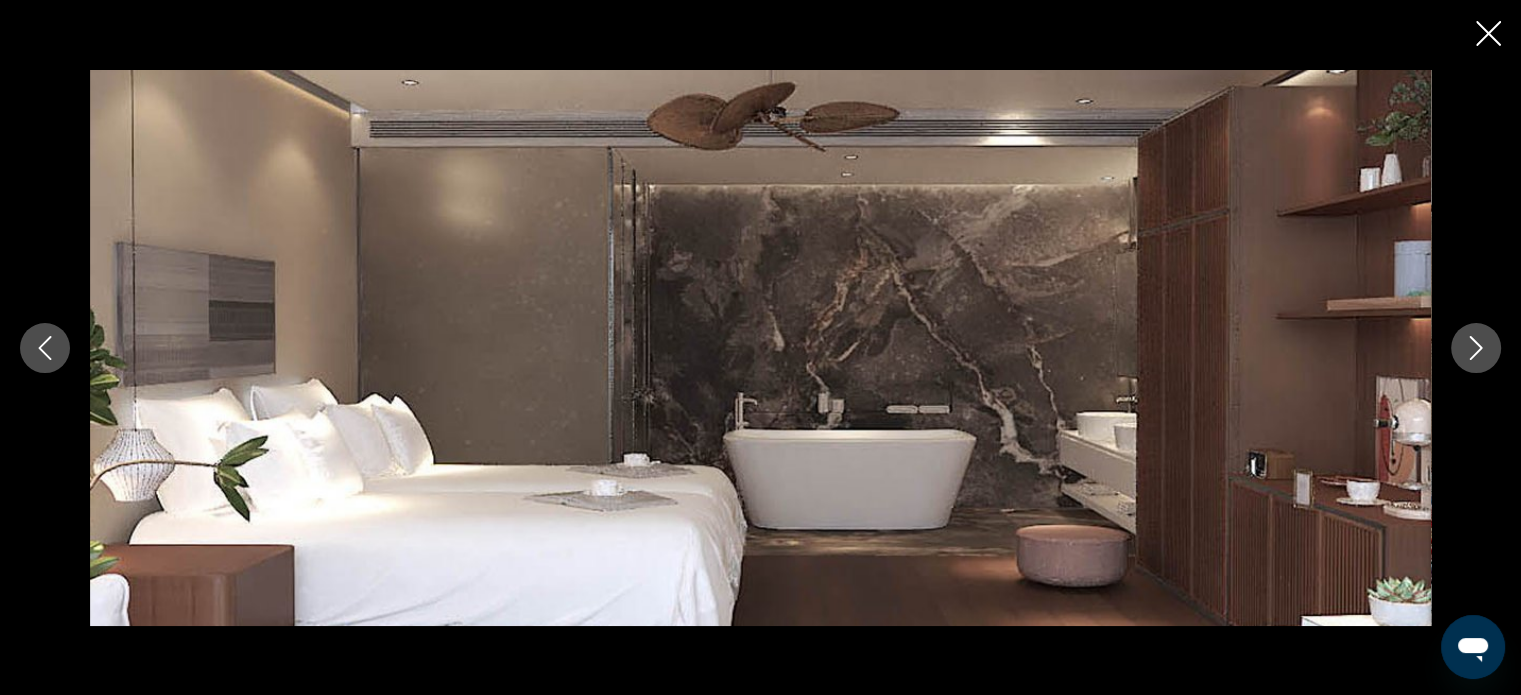 click 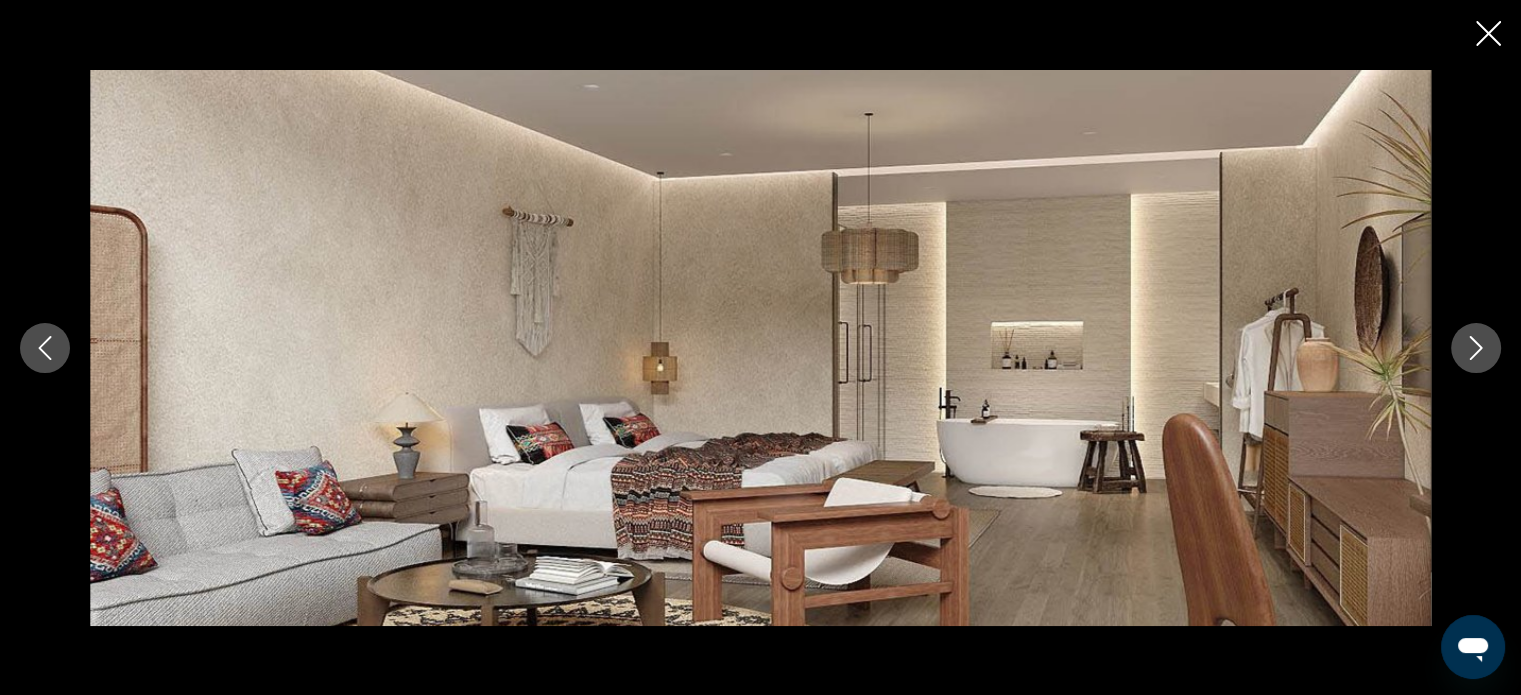 click 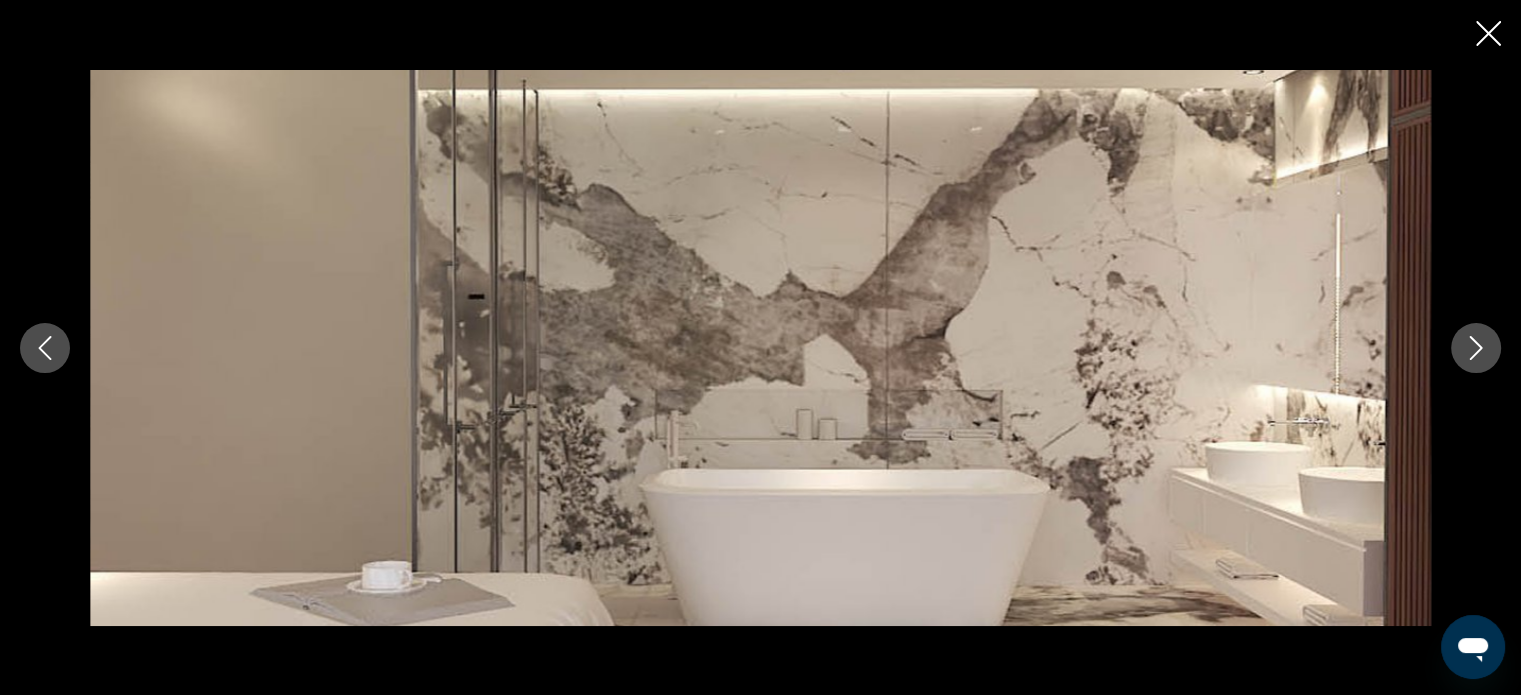 click 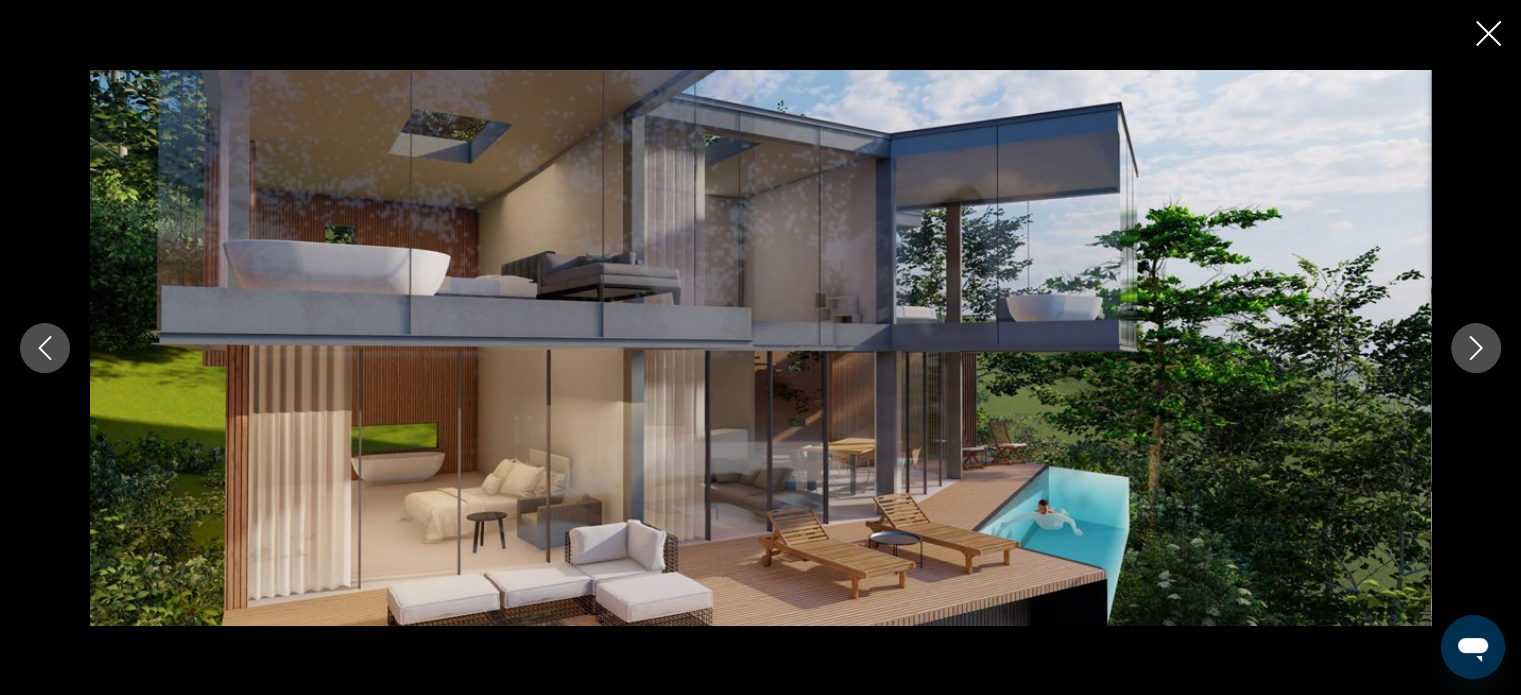 click 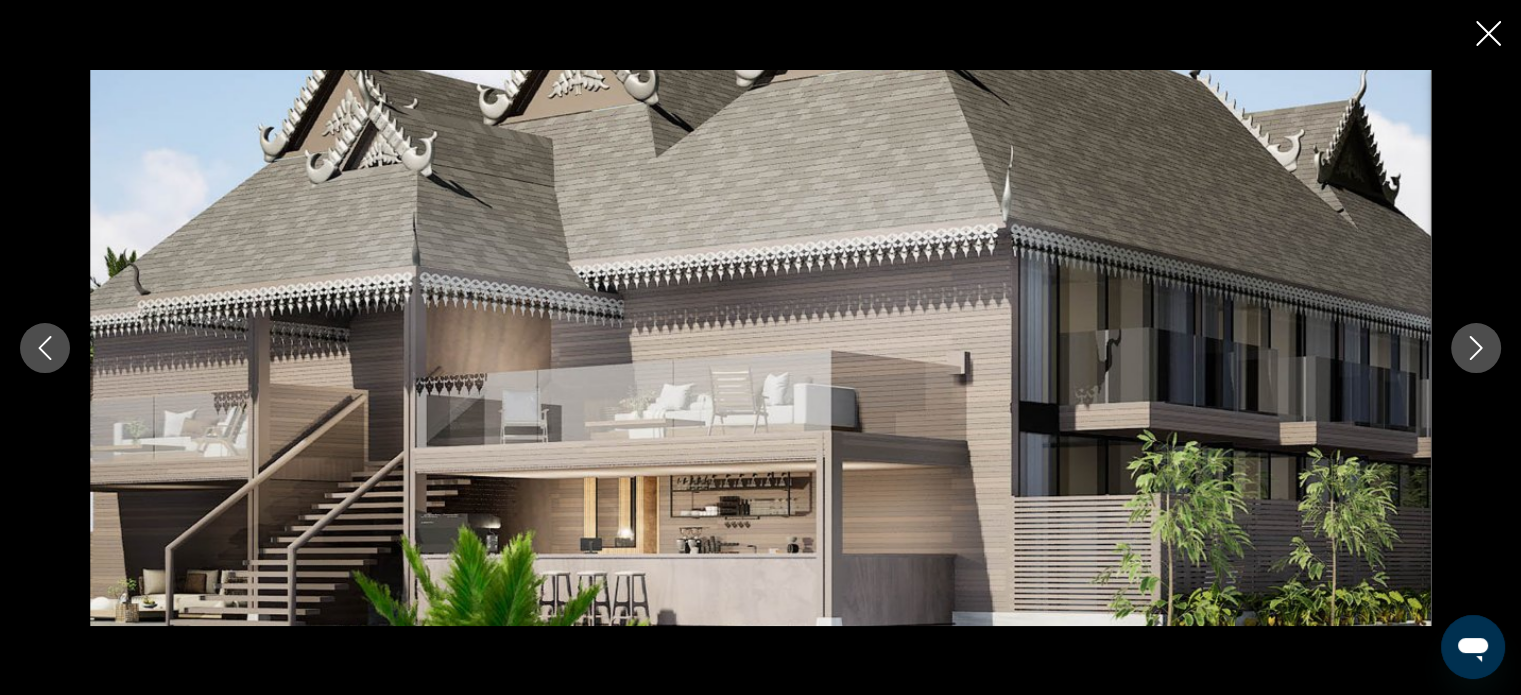 drag, startPoint x: 1492, startPoint y: 12, endPoint x: 1492, endPoint y: 23, distance: 11 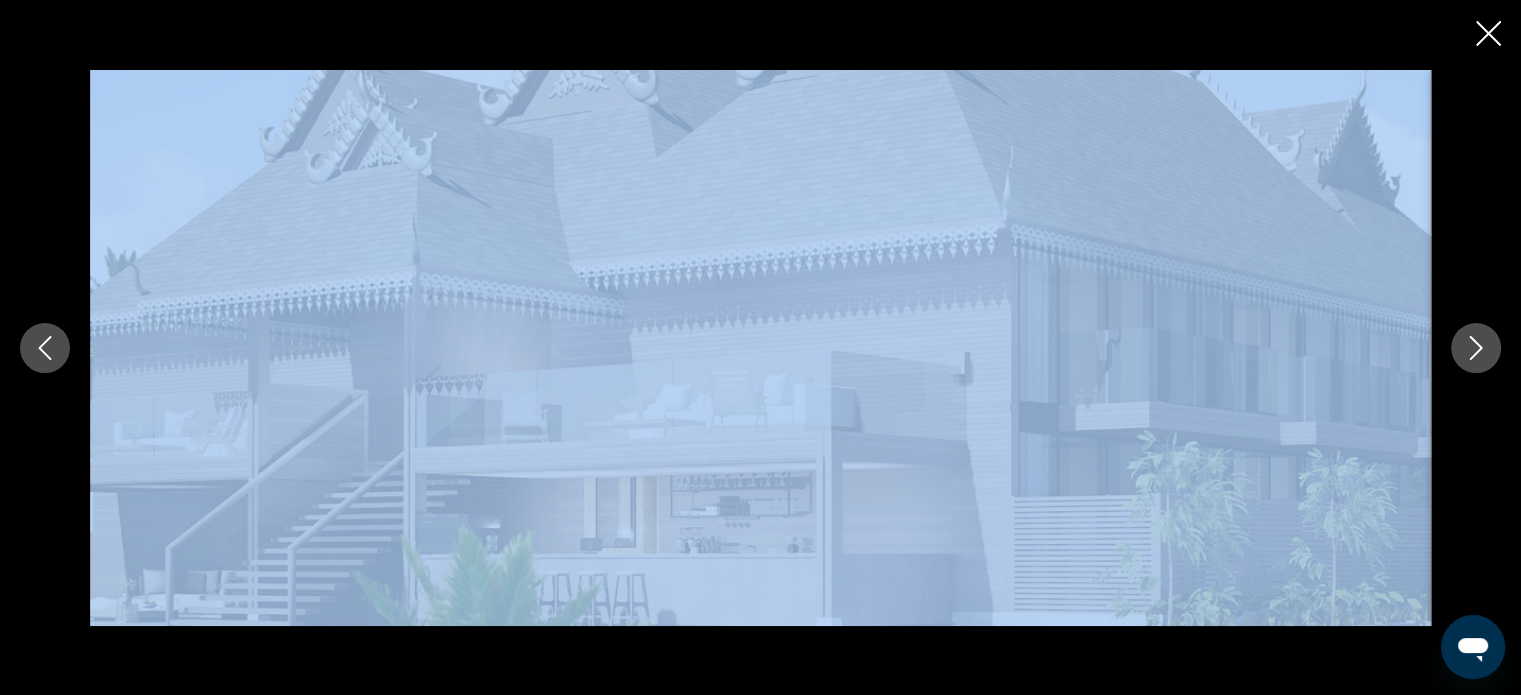 click 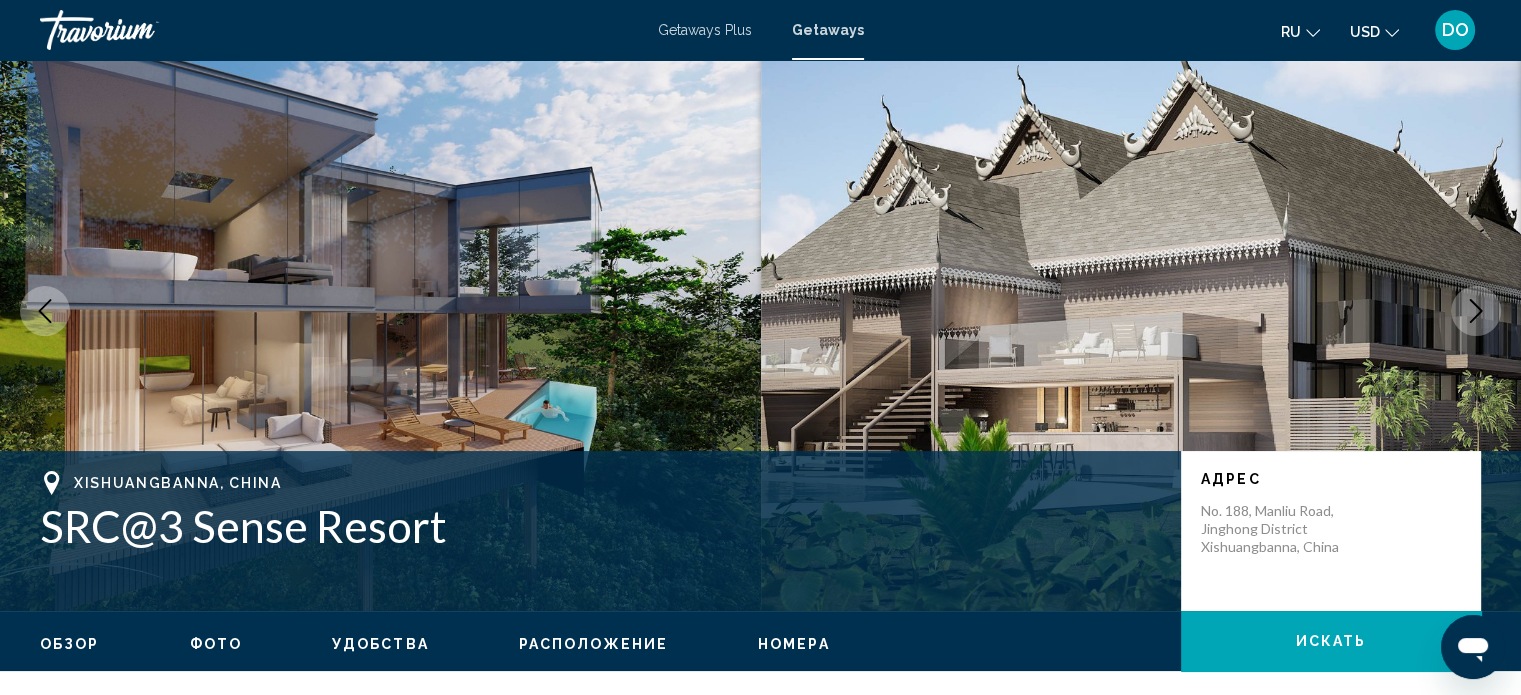 scroll, scrollTop: 0, scrollLeft: 0, axis: both 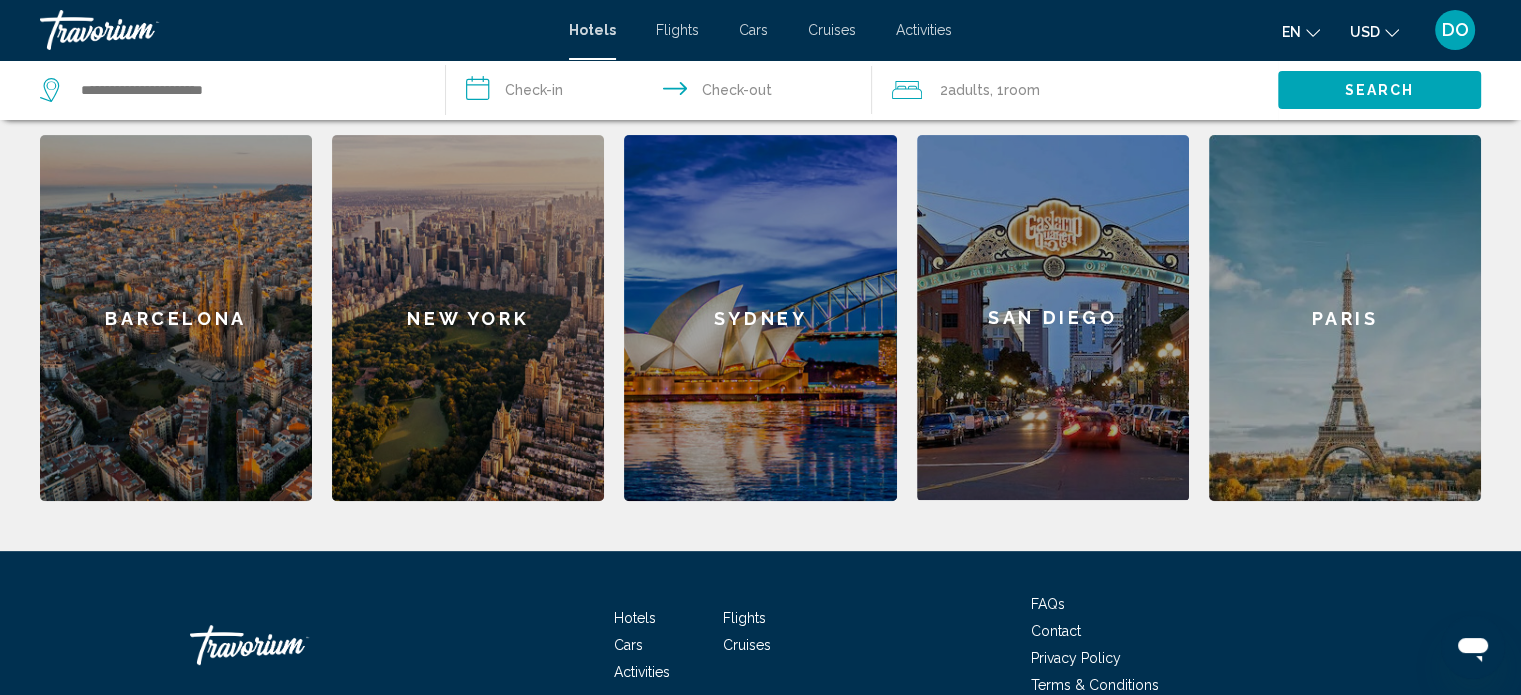 click on "Paris" at bounding box center (1345, 318) 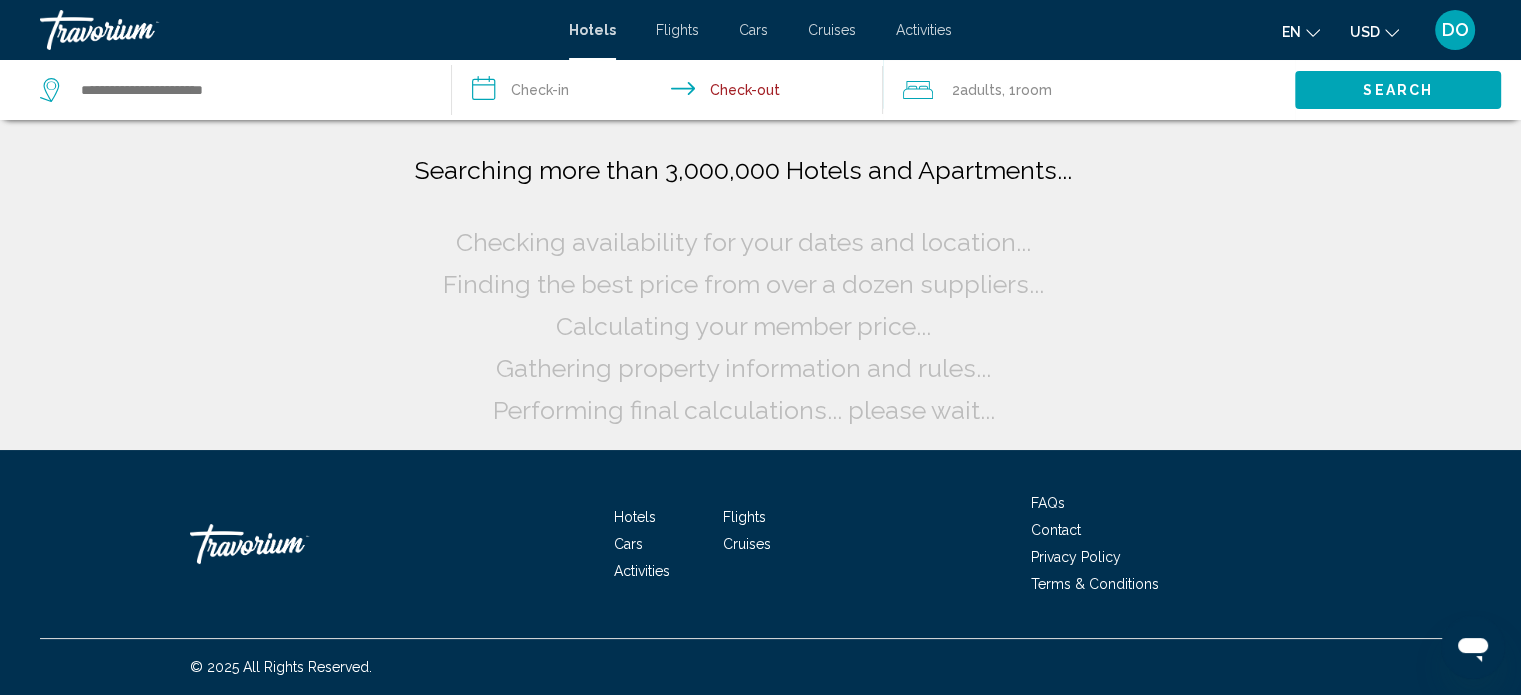 scroll, scrollTop: 0, scrollLeft: 0, axis: both 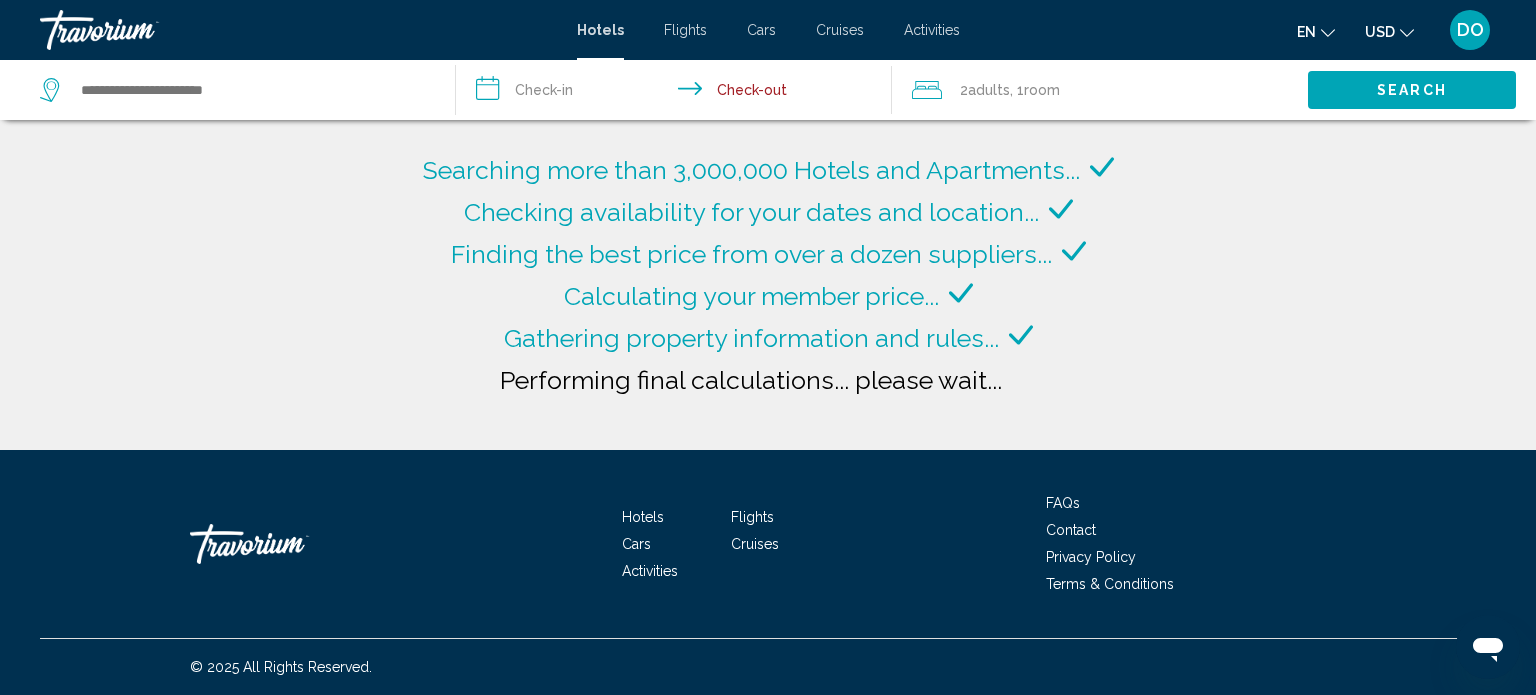 type on "**********" 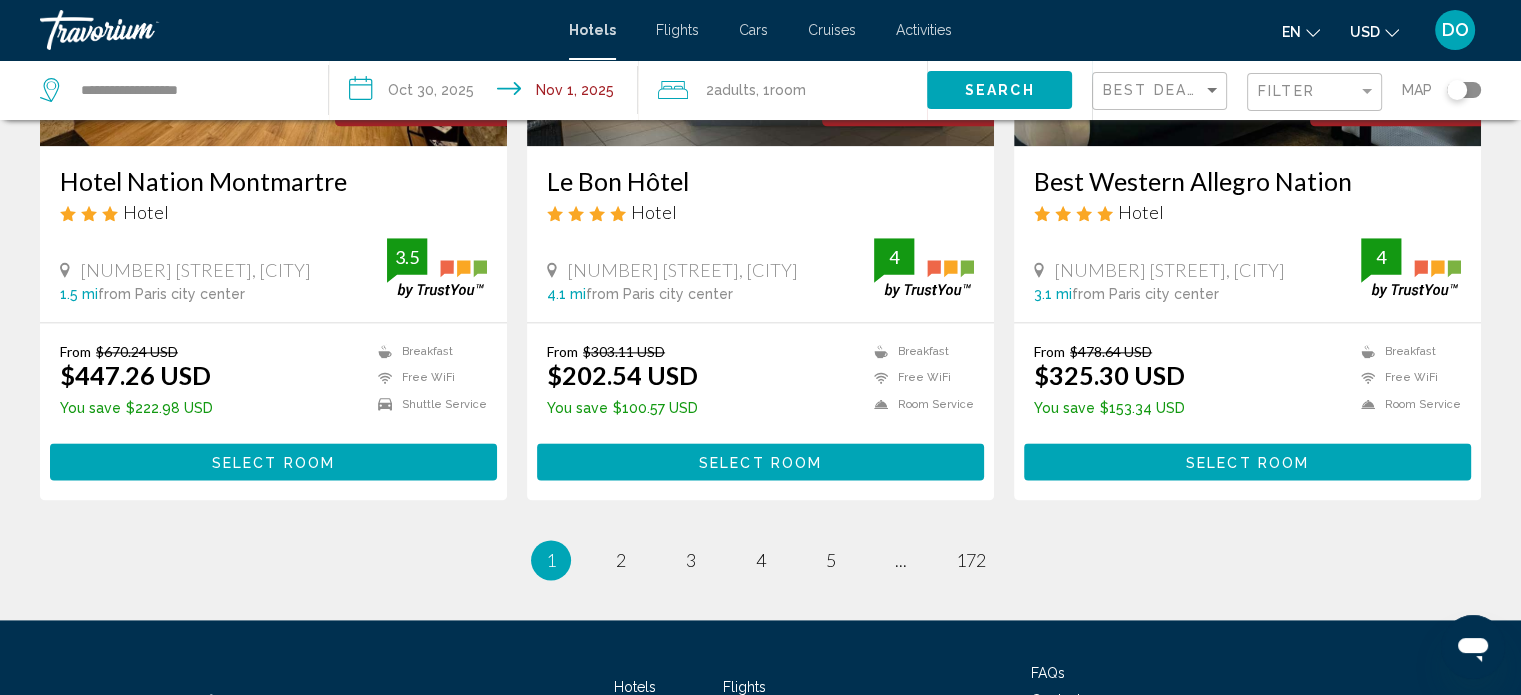 scroll, scrollTop: 2600, scrollLeft: 0, axis: vertical 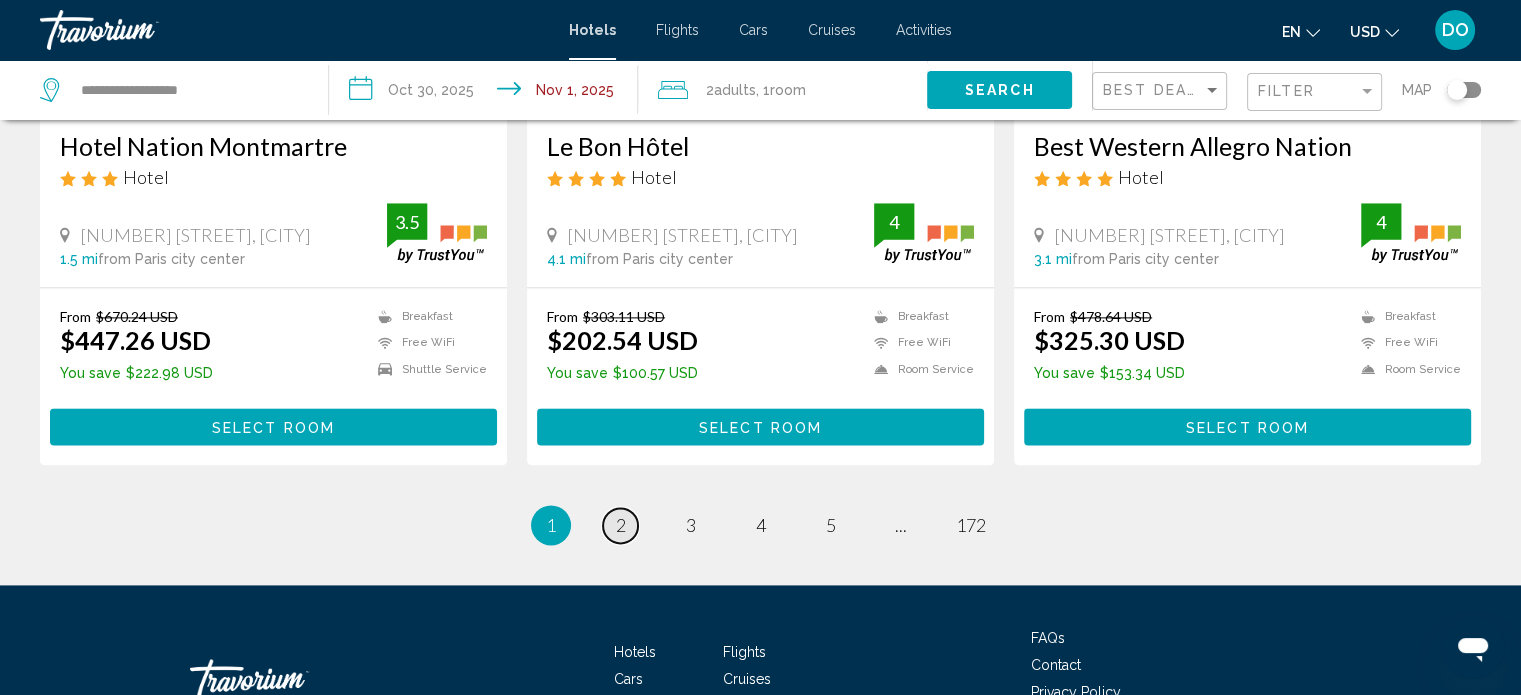 click on "2" at bounding box center [621, 525] 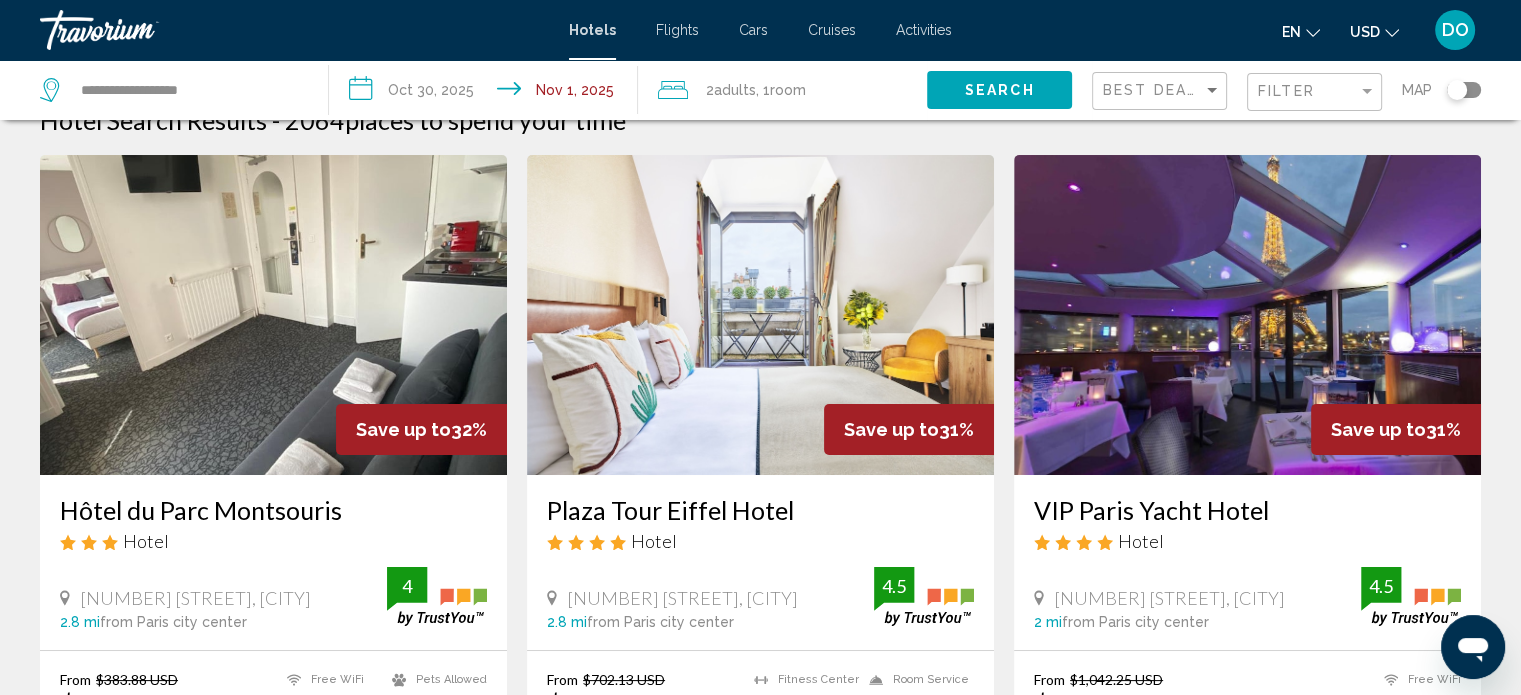 scroll, scrollTop: 0, scrollLeft: 0, axis: both 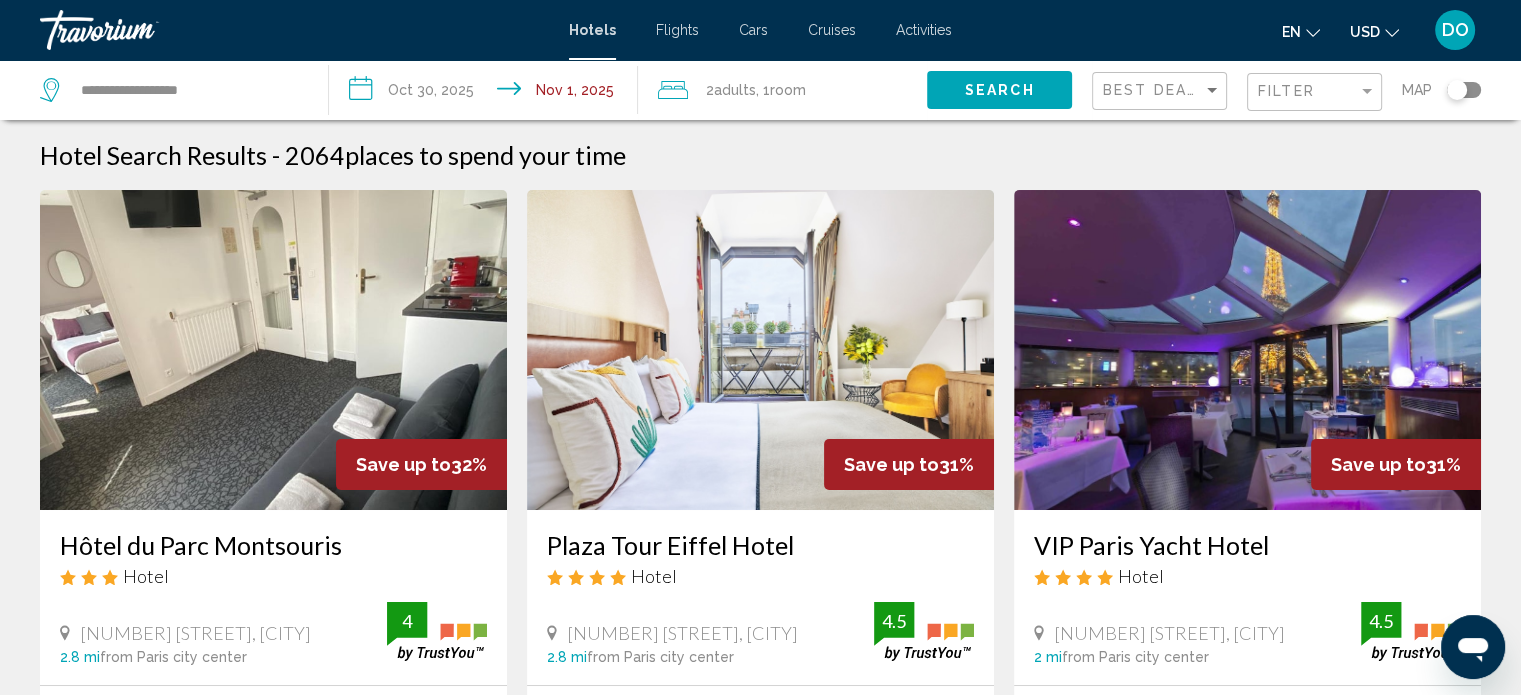 click at bounding box center (273, 350) 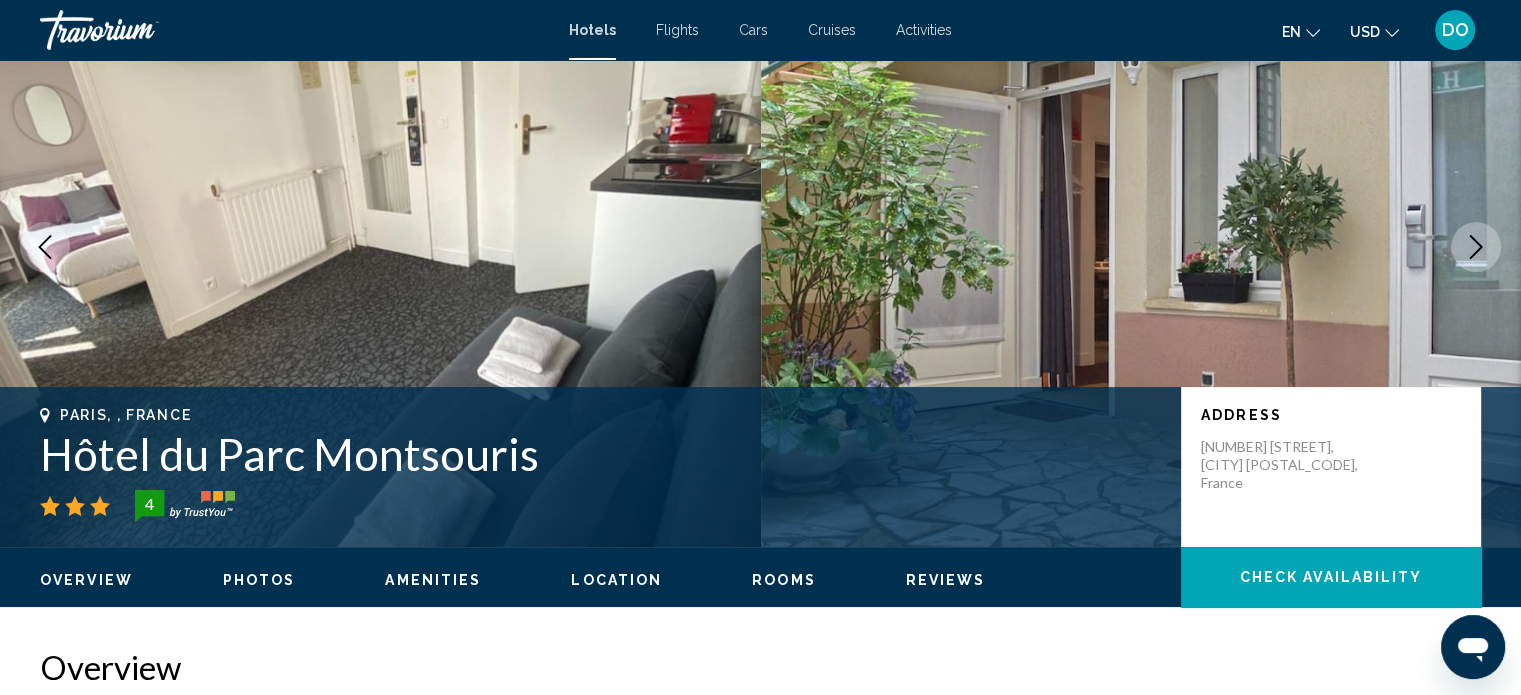 scroll, scrollTop: 112, scrollLeft: 0, axis: vertical 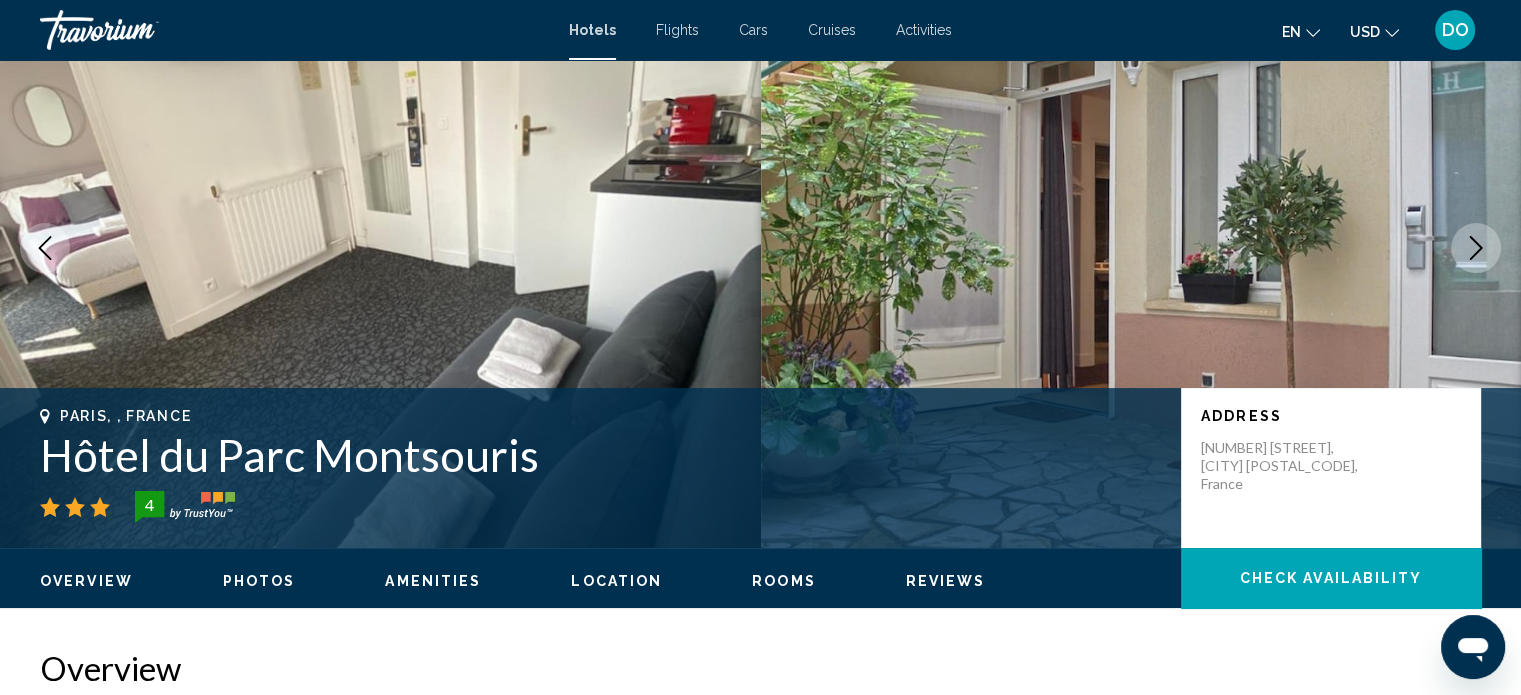 click at bounding box center (1476, 248) 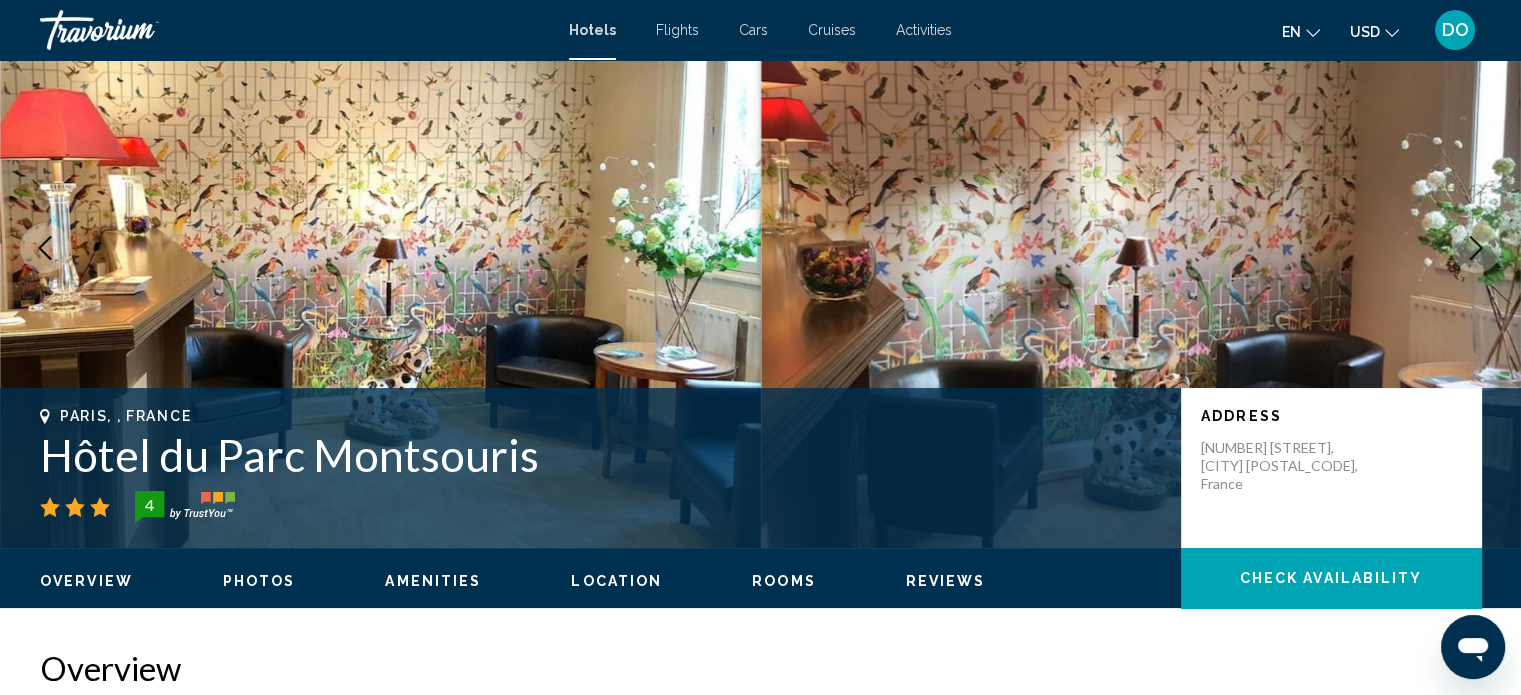 click at bounding box center [1476, 248] 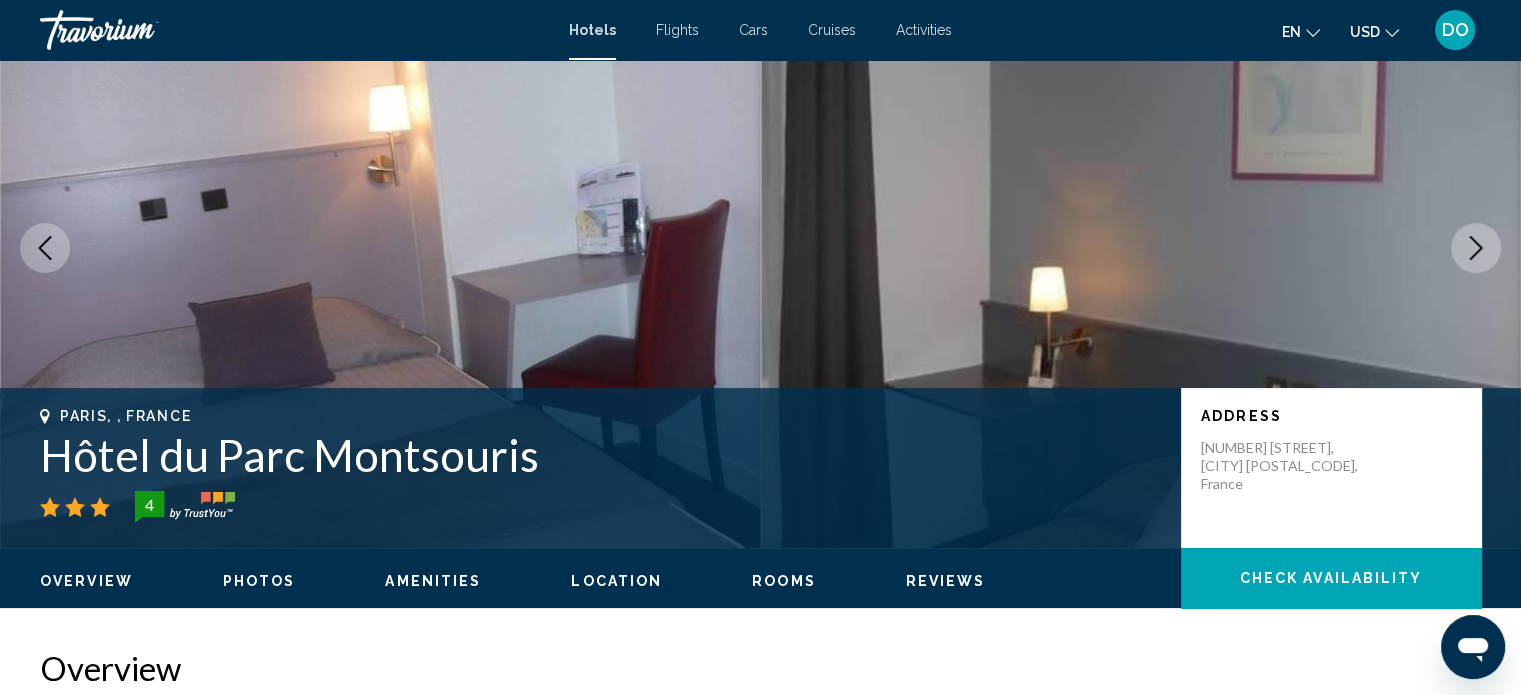 click at bounding box center (1476, 248) 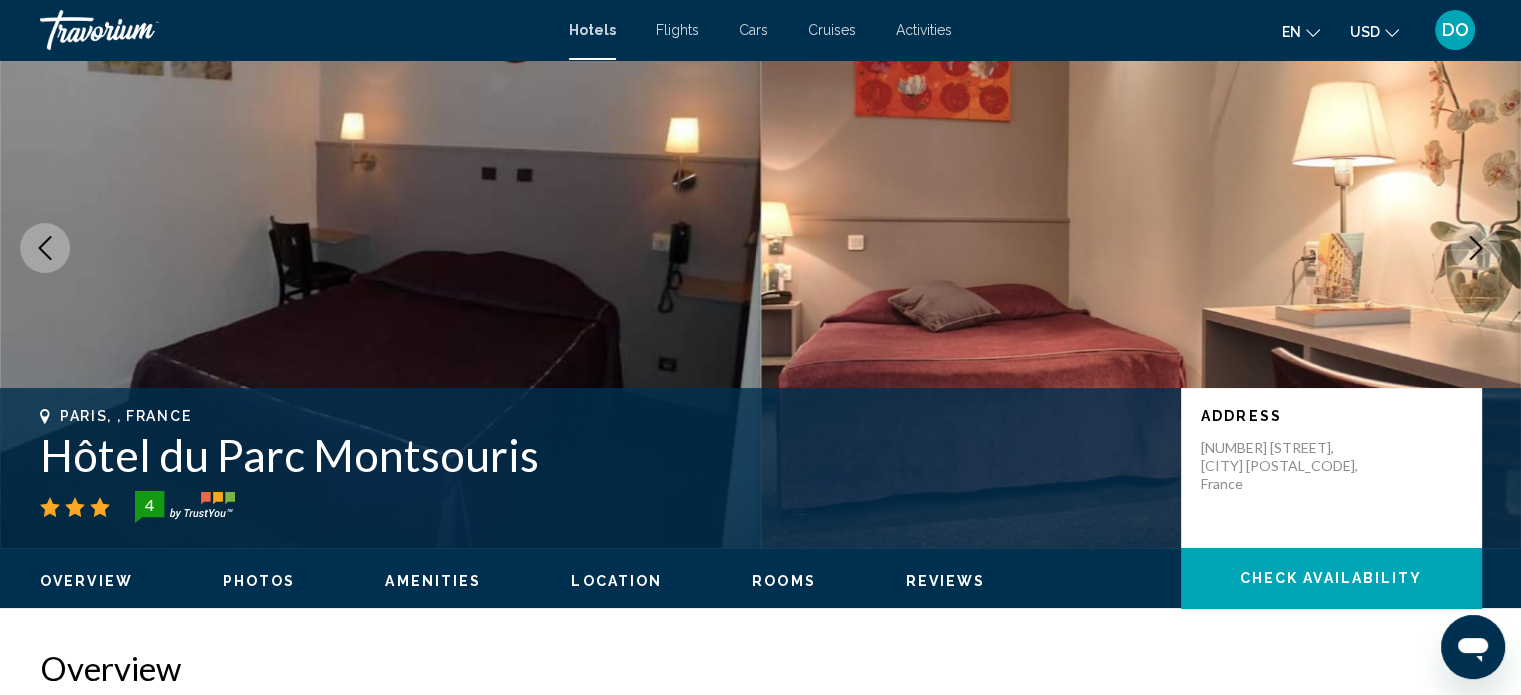 click at bounding box center (1476, 248) 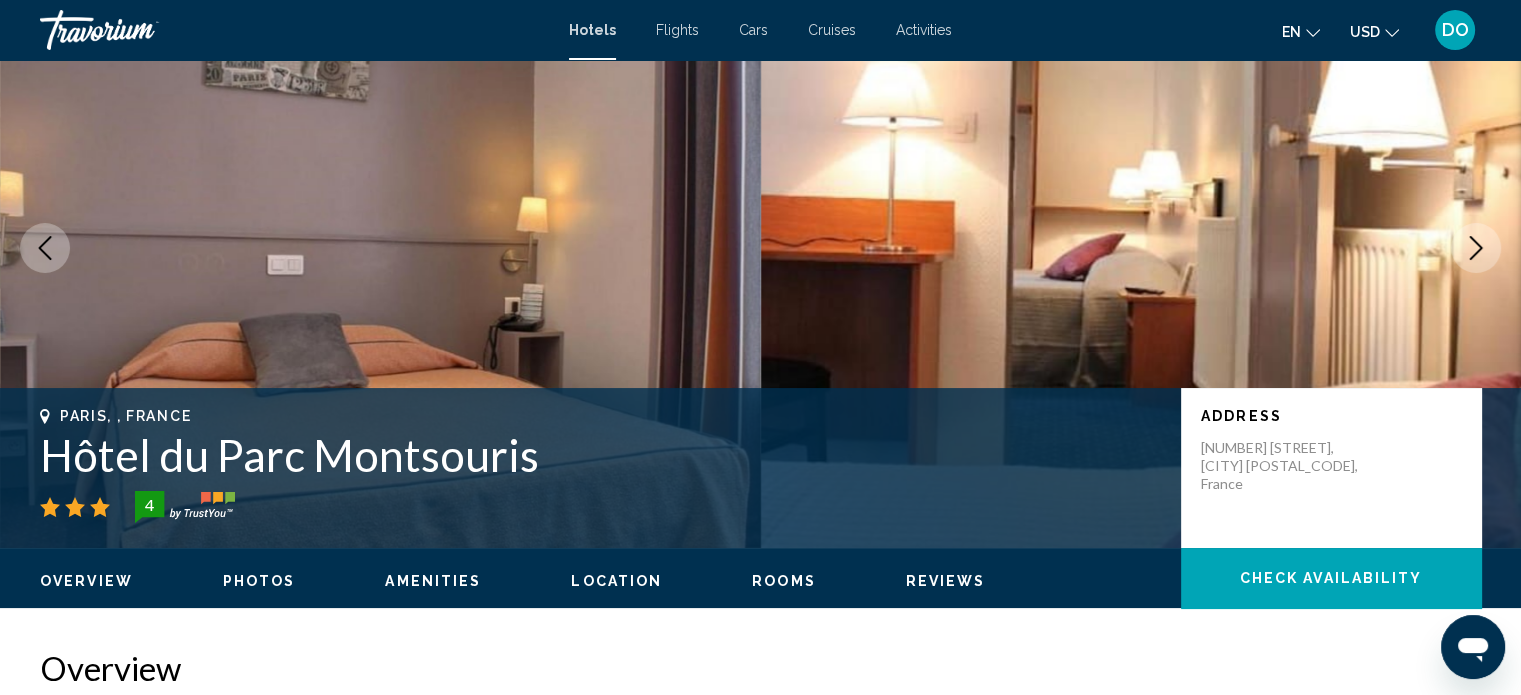 click at bounding box center [1476, 248] 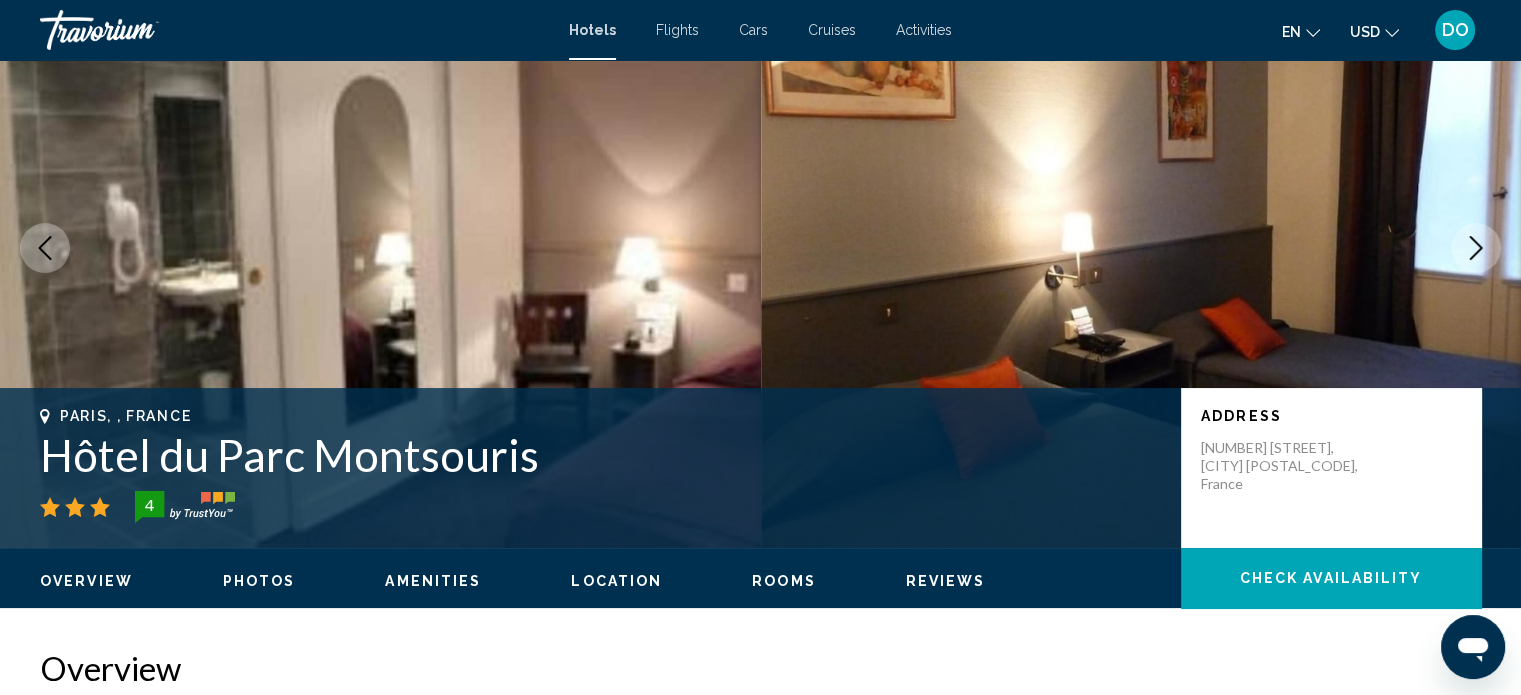 click at bounding box center [1476, 248] 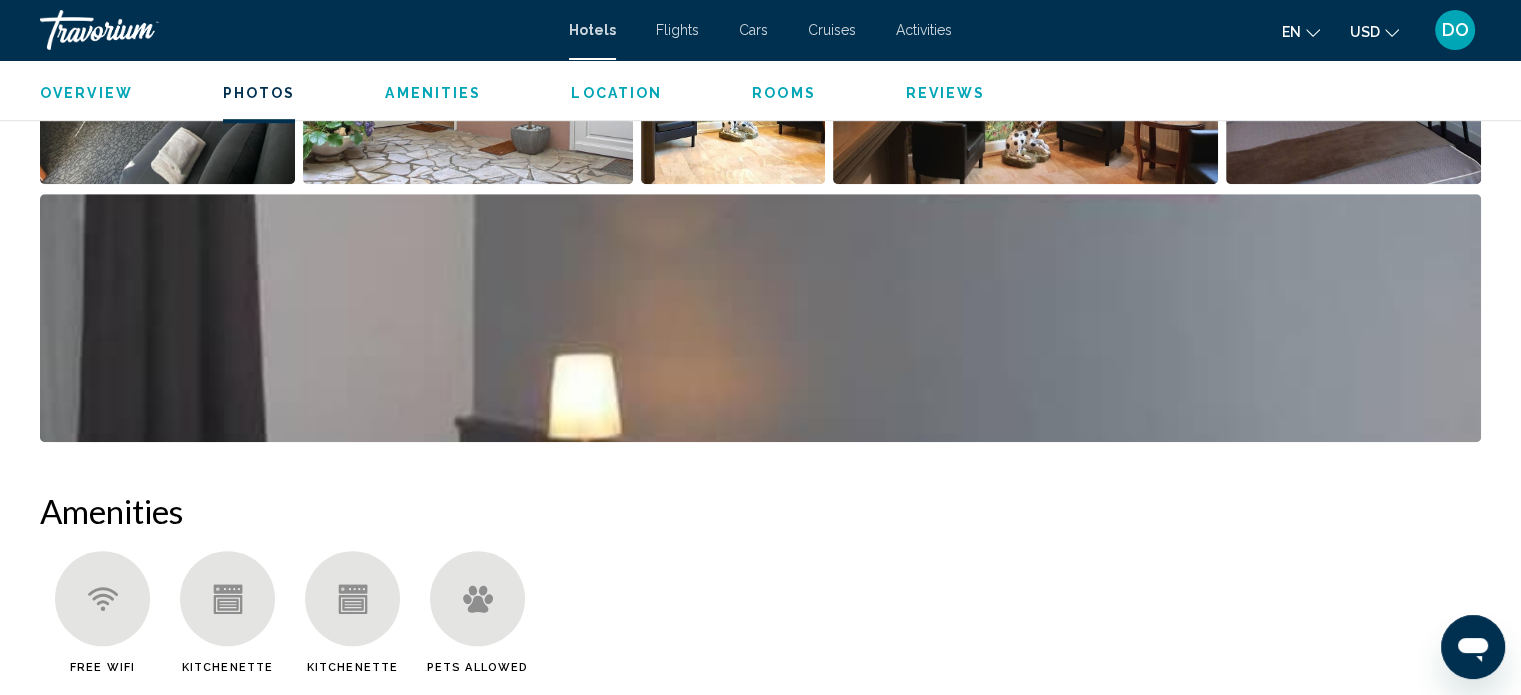 scroll, scrollTop: 1212, scrollLeft: 0, axis: vertical 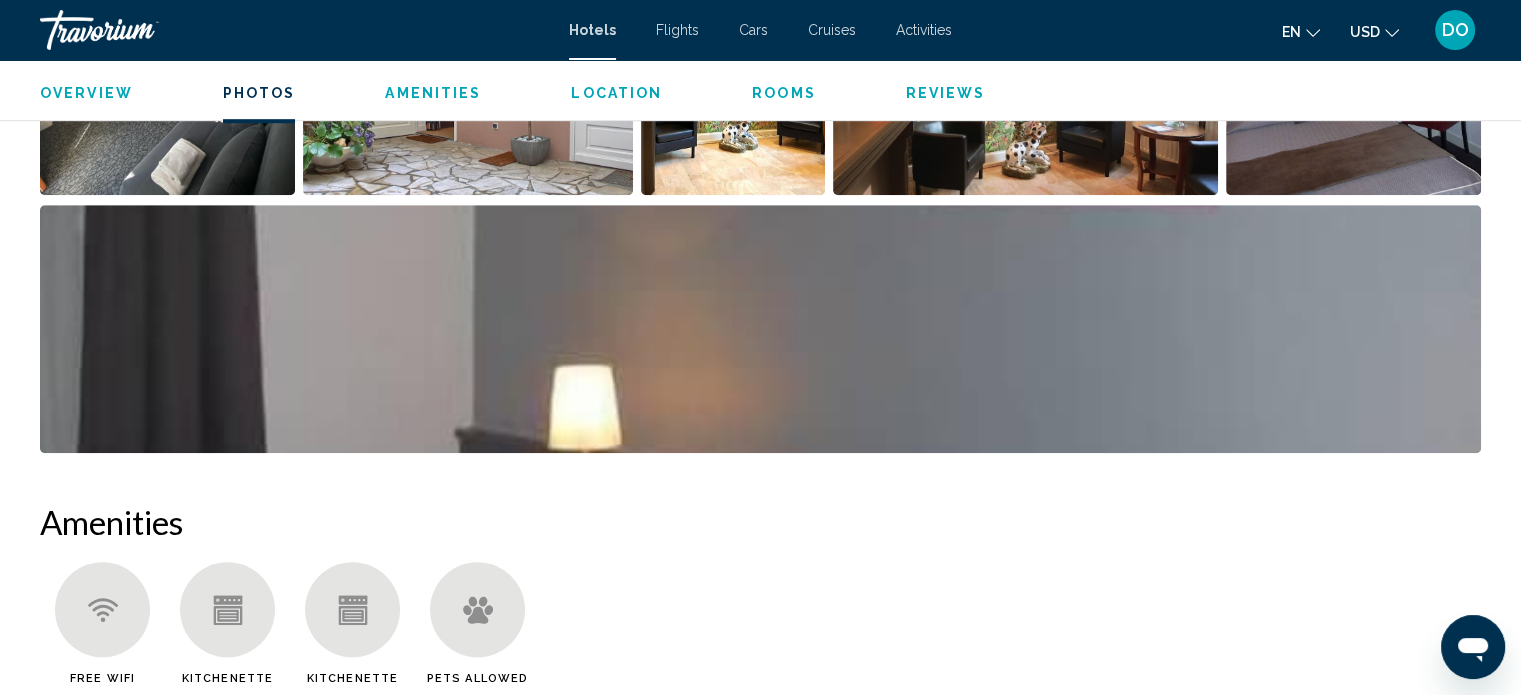 click at bounding box center [760, 329] 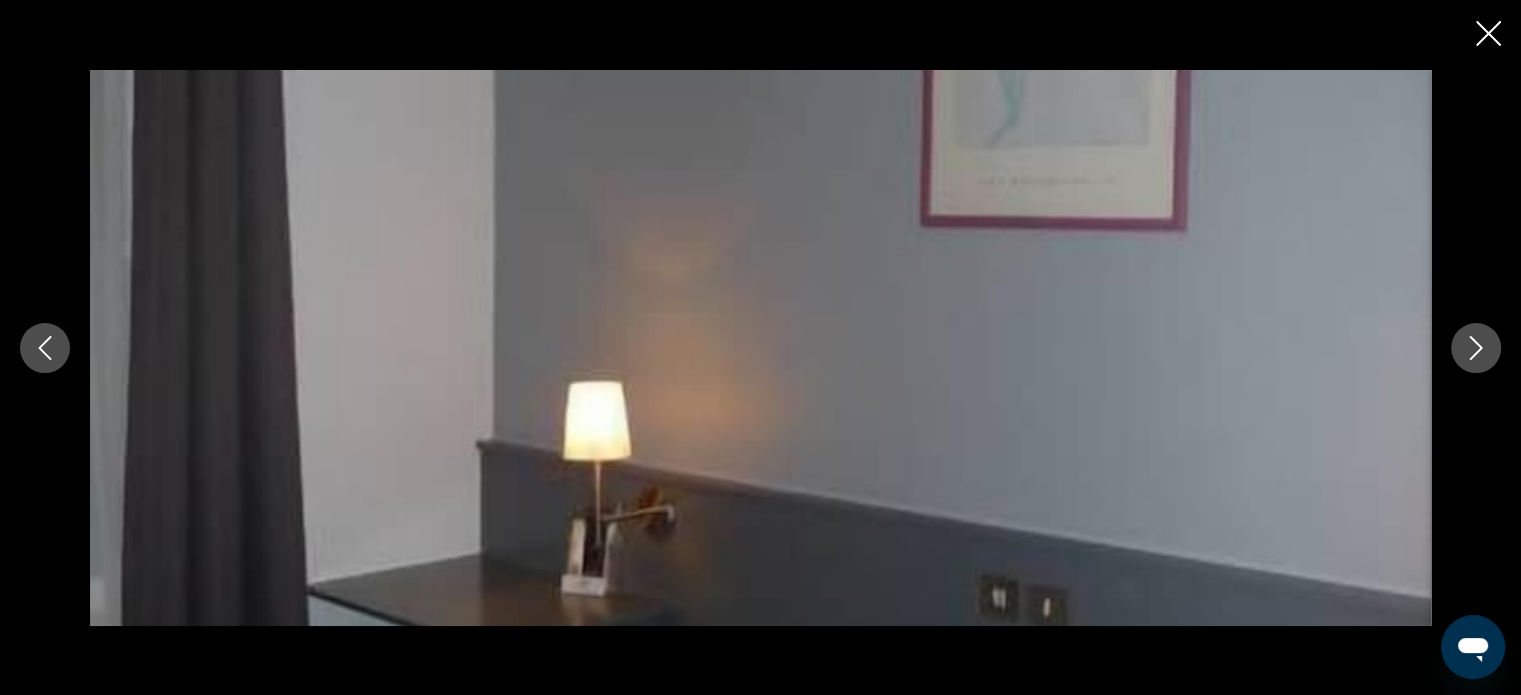 click 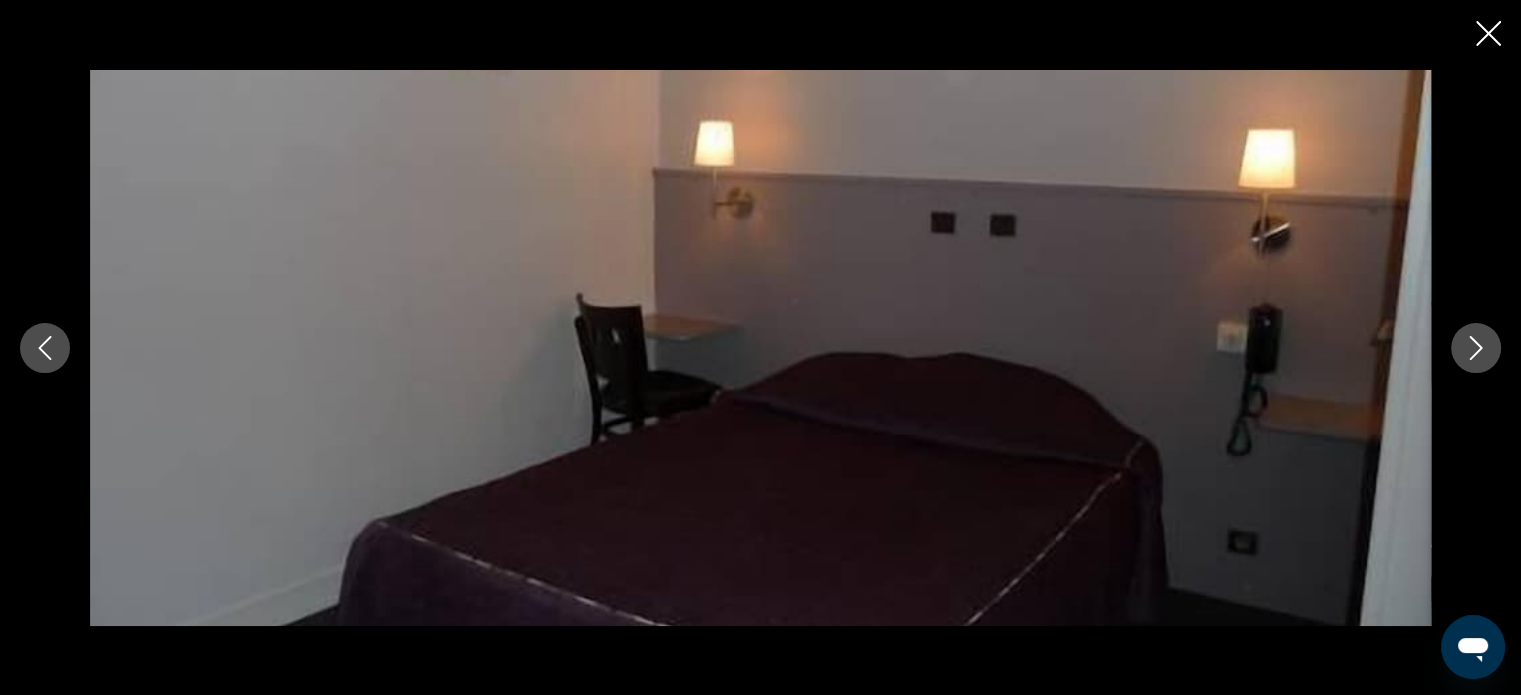 click 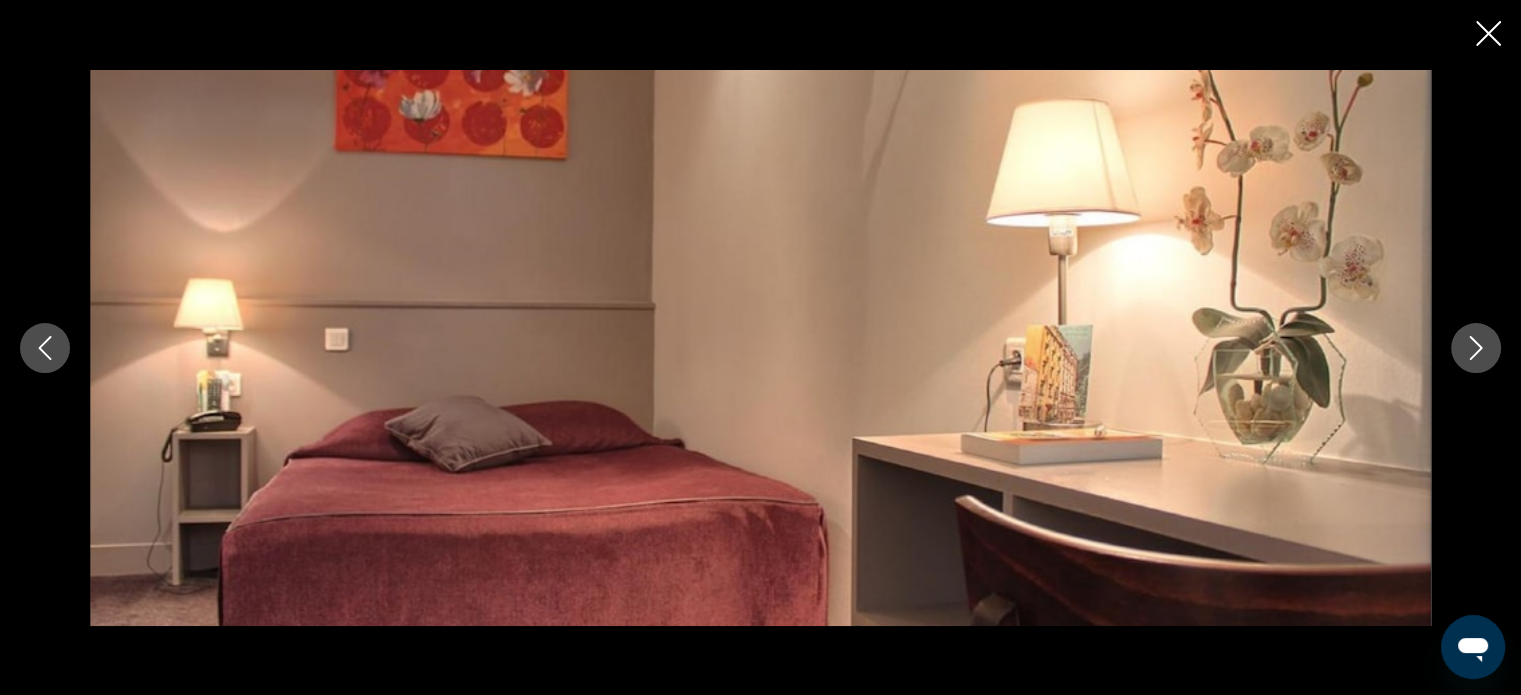 click 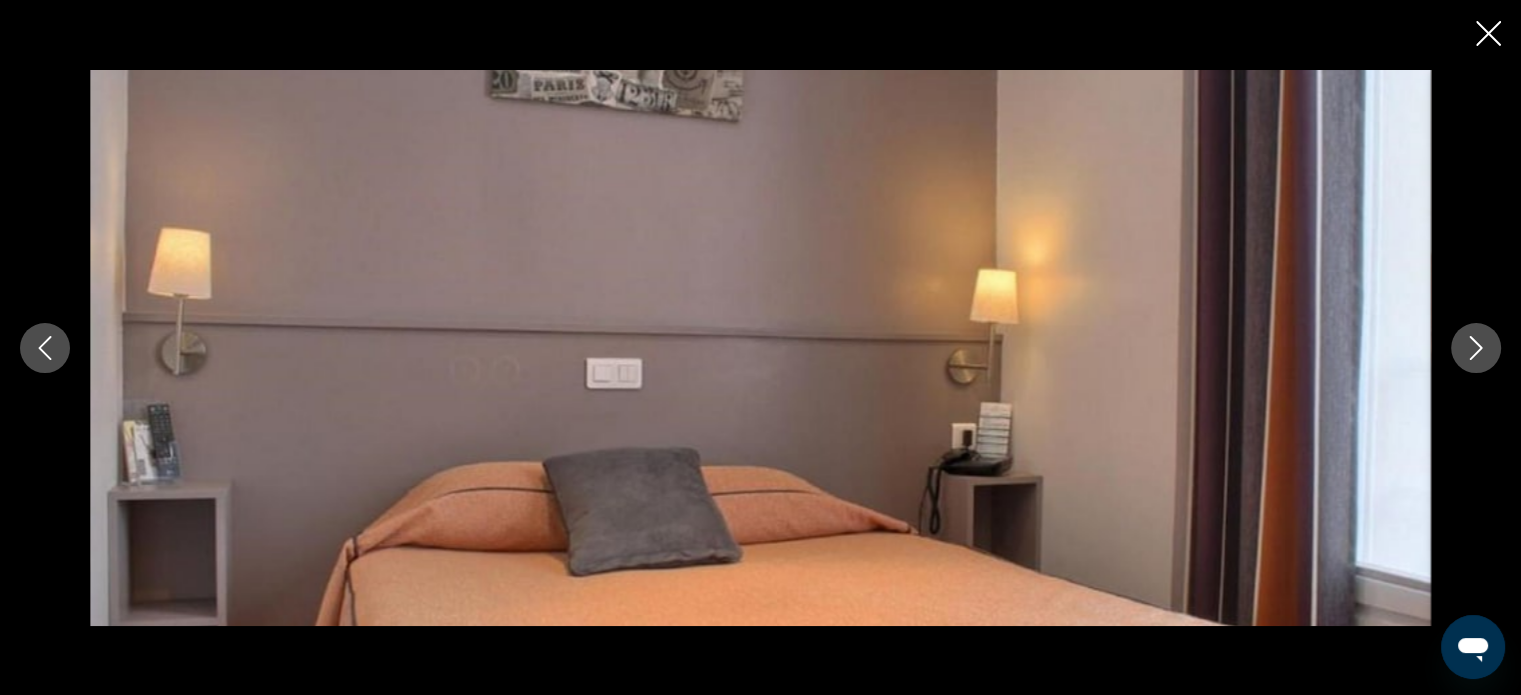 click 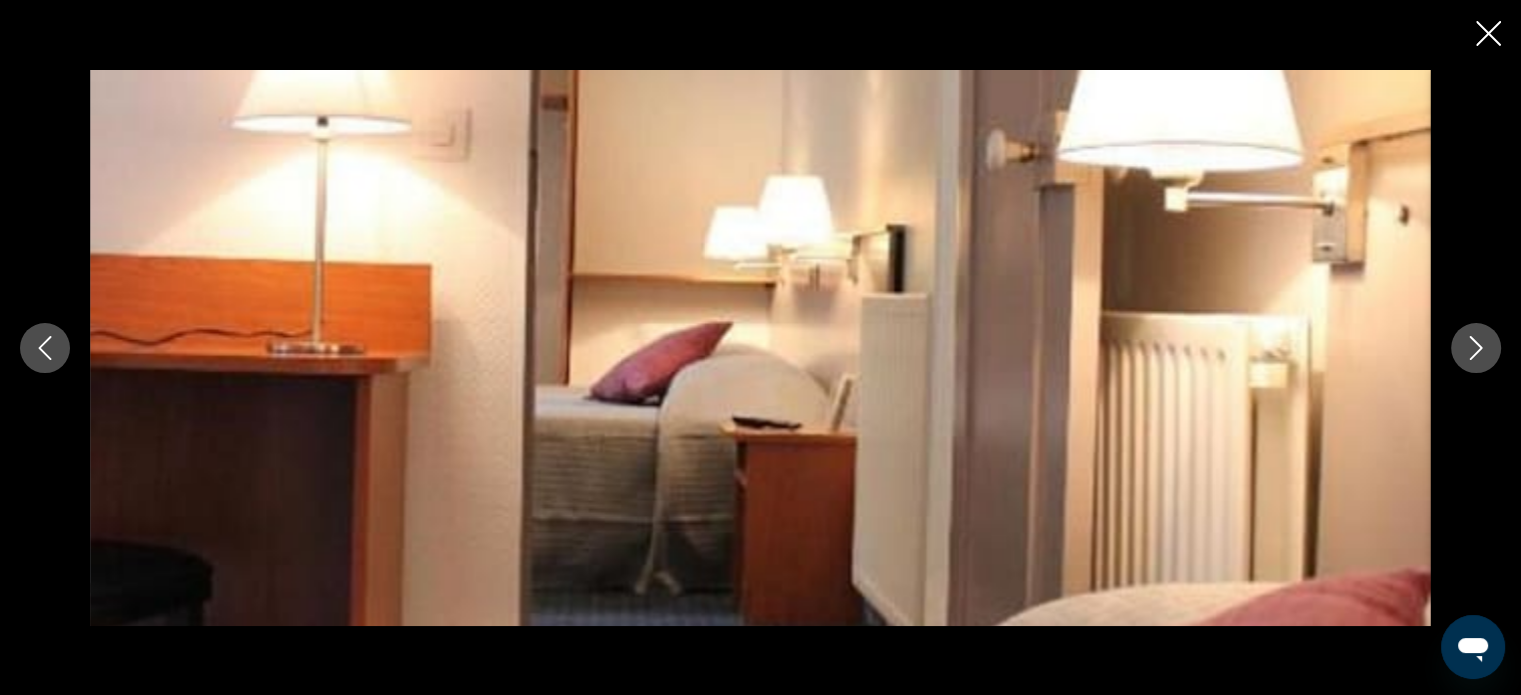 click 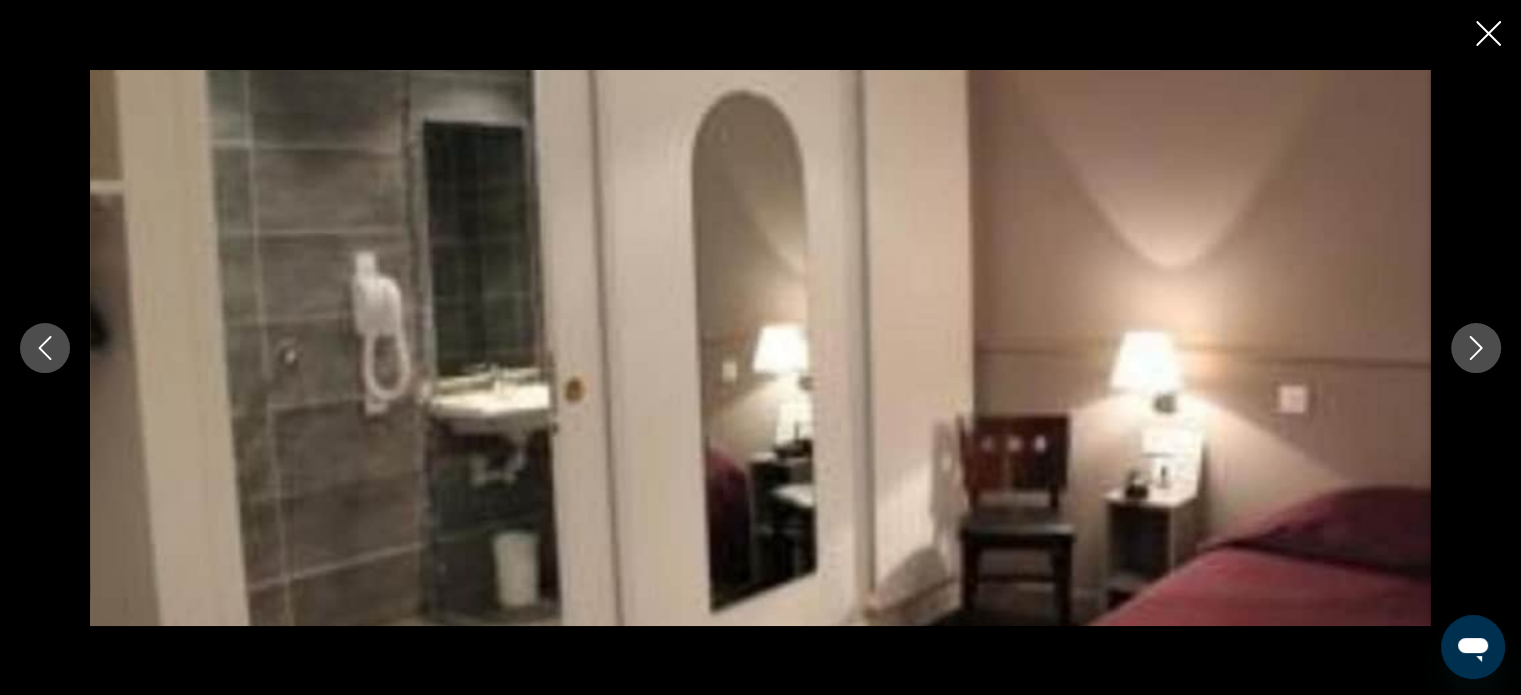 click 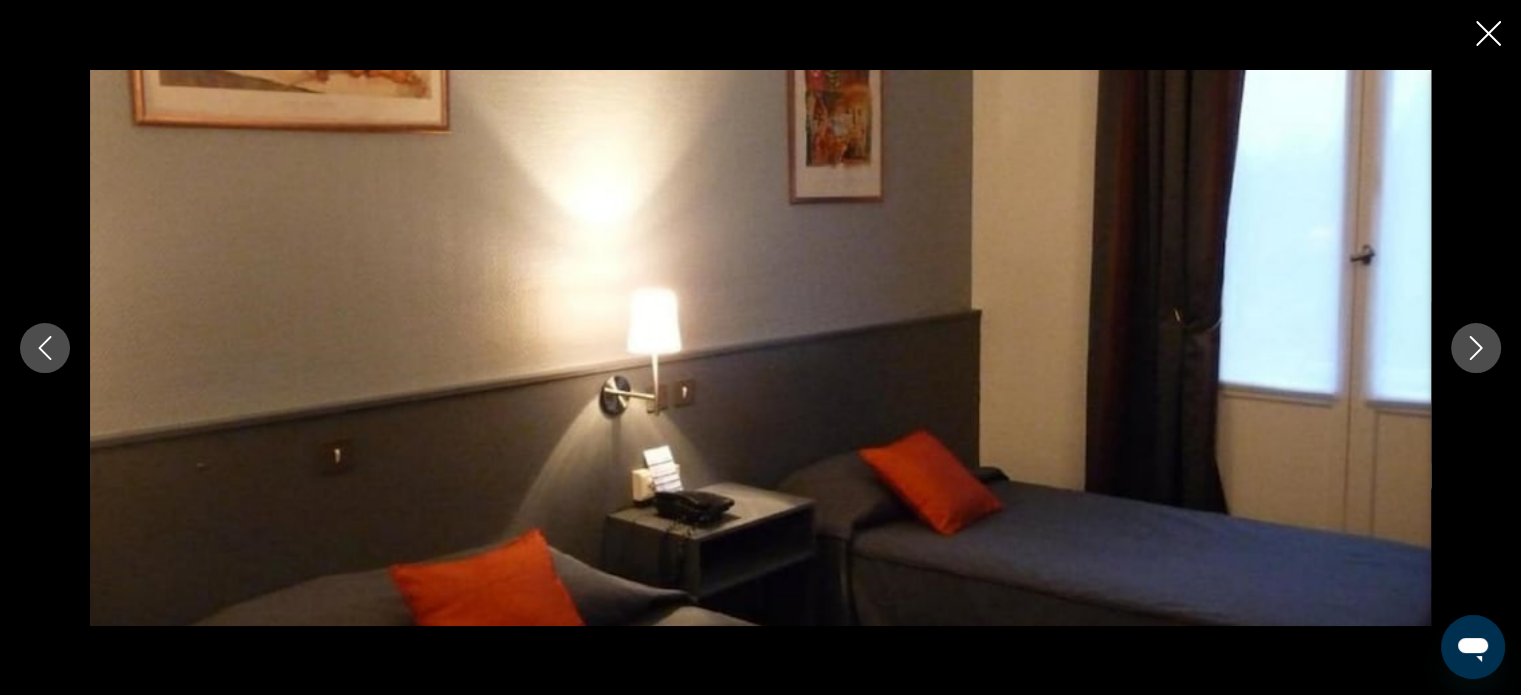 click 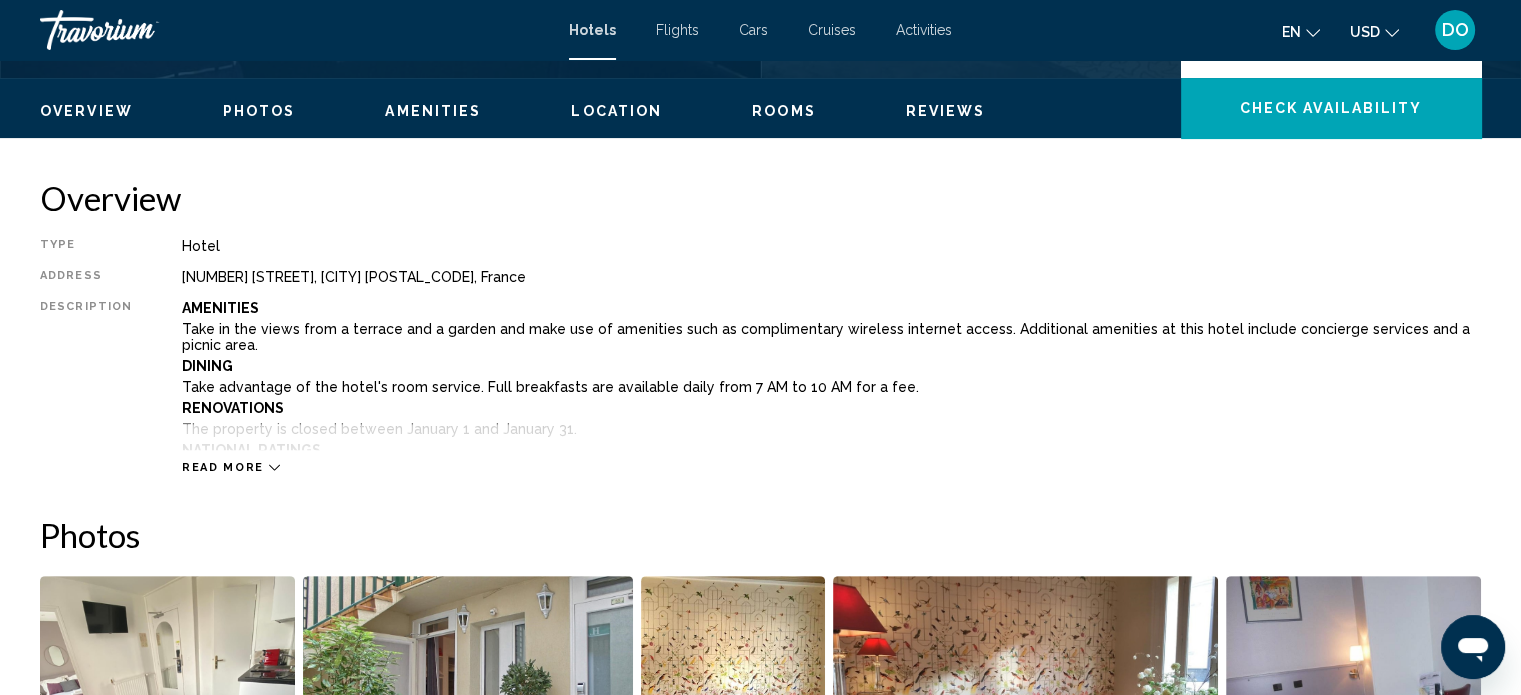 scroll, scrollTop: 312, scrollLeft: 0, axis: vertical 